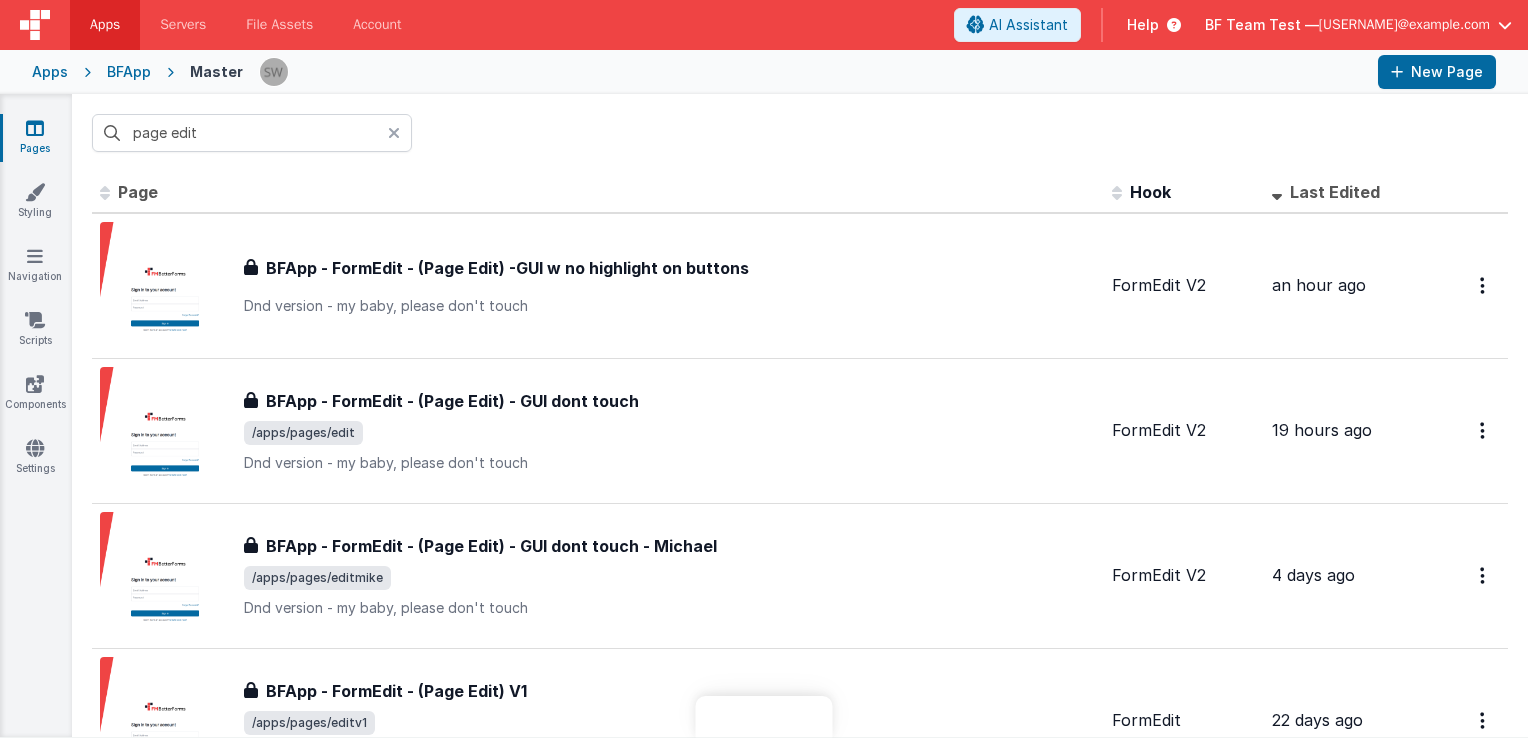 scroll, scrollTop: 0, scrollLeft: 0, axis: both 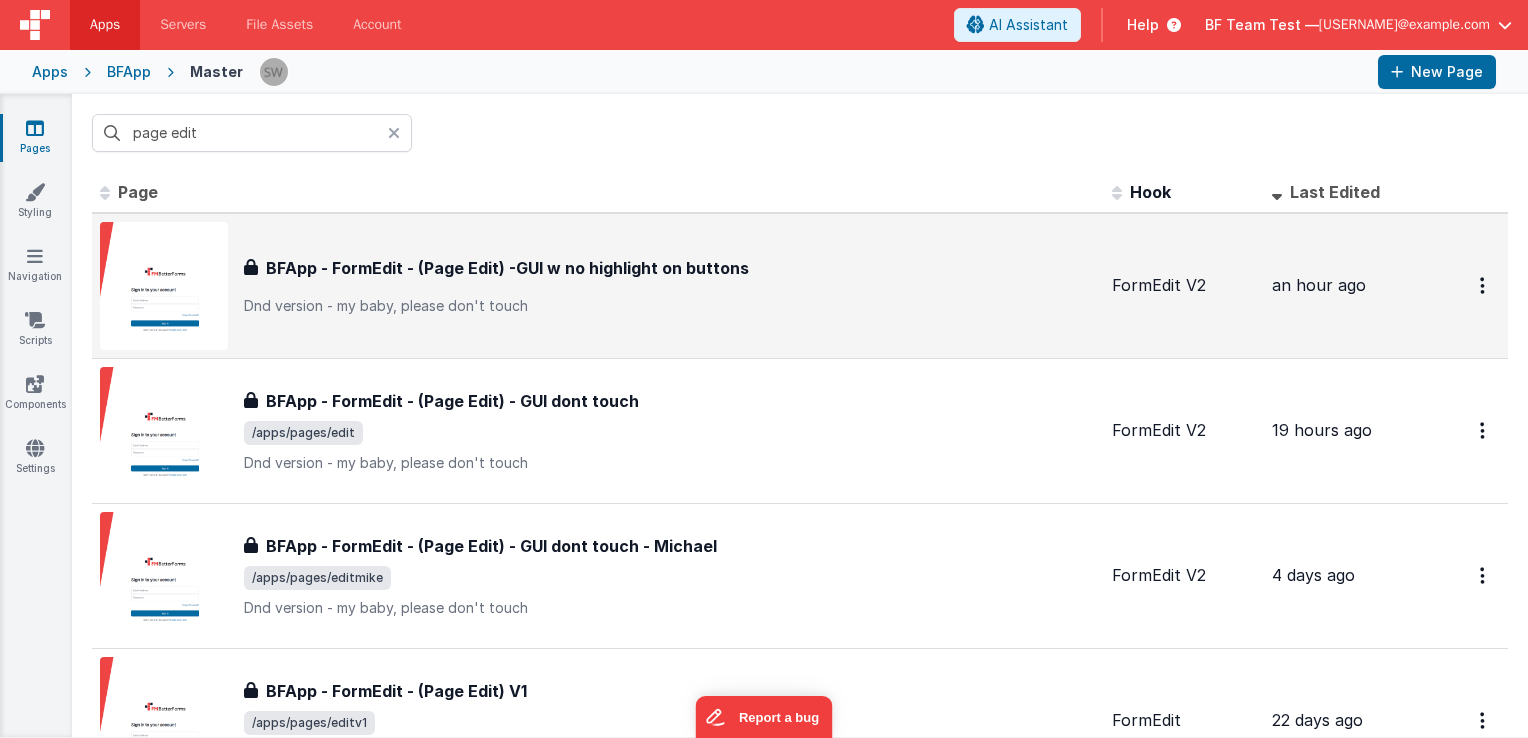 click on "BFApp - FormEdit - (Page Edit) -GUI w no highlight on buttons" at bounding box center [507, 268] 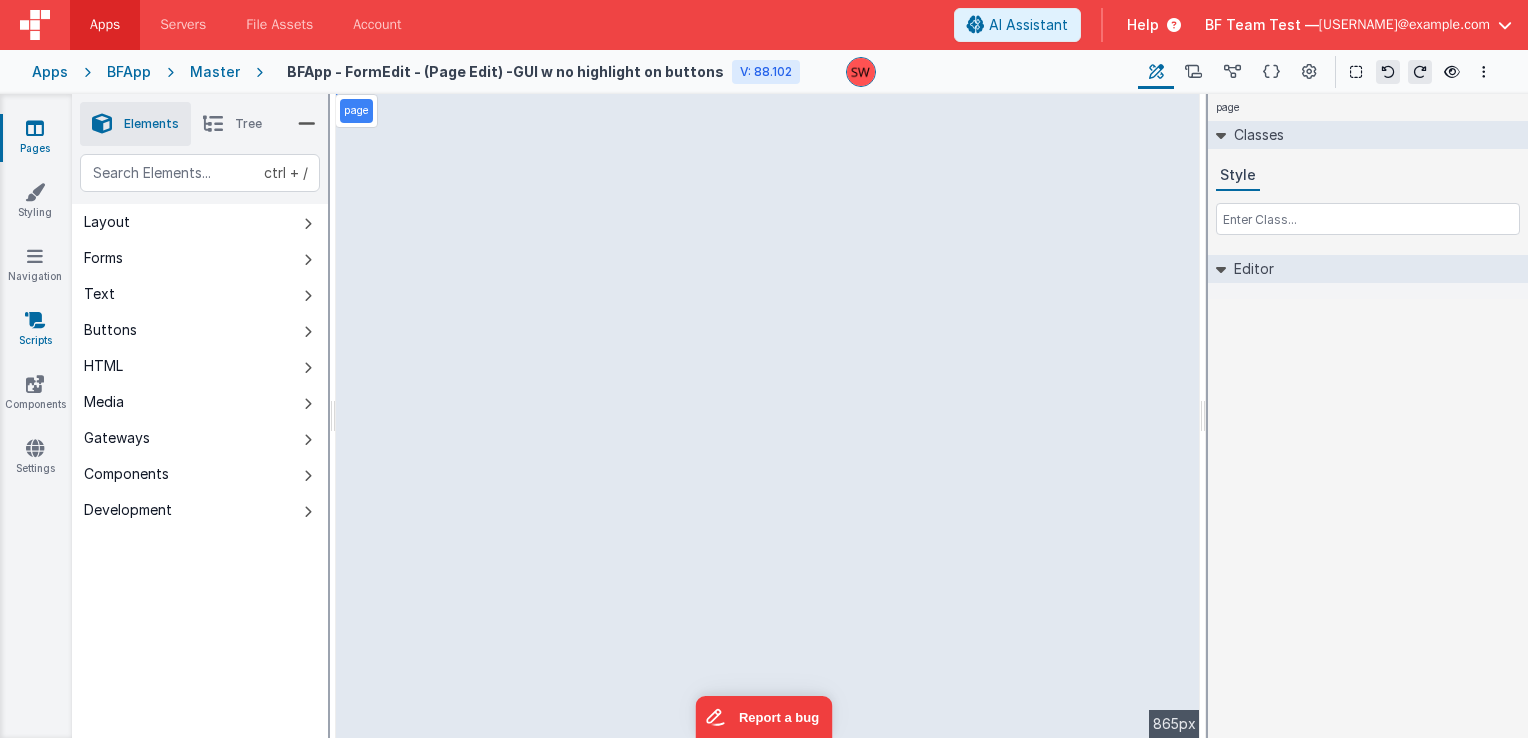 click at bounding box center [35, 320] 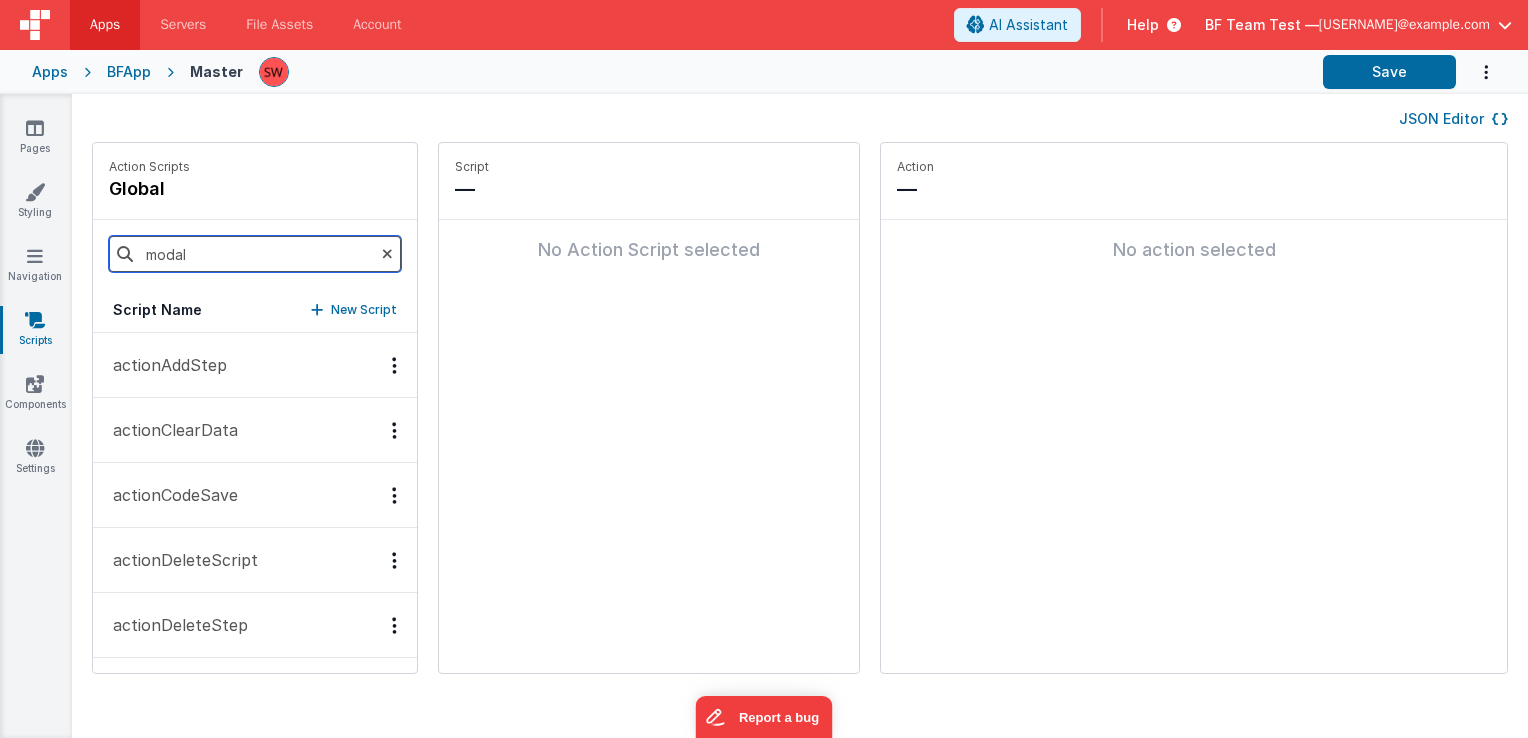 click on "modal" at bounding box center [255, 254] 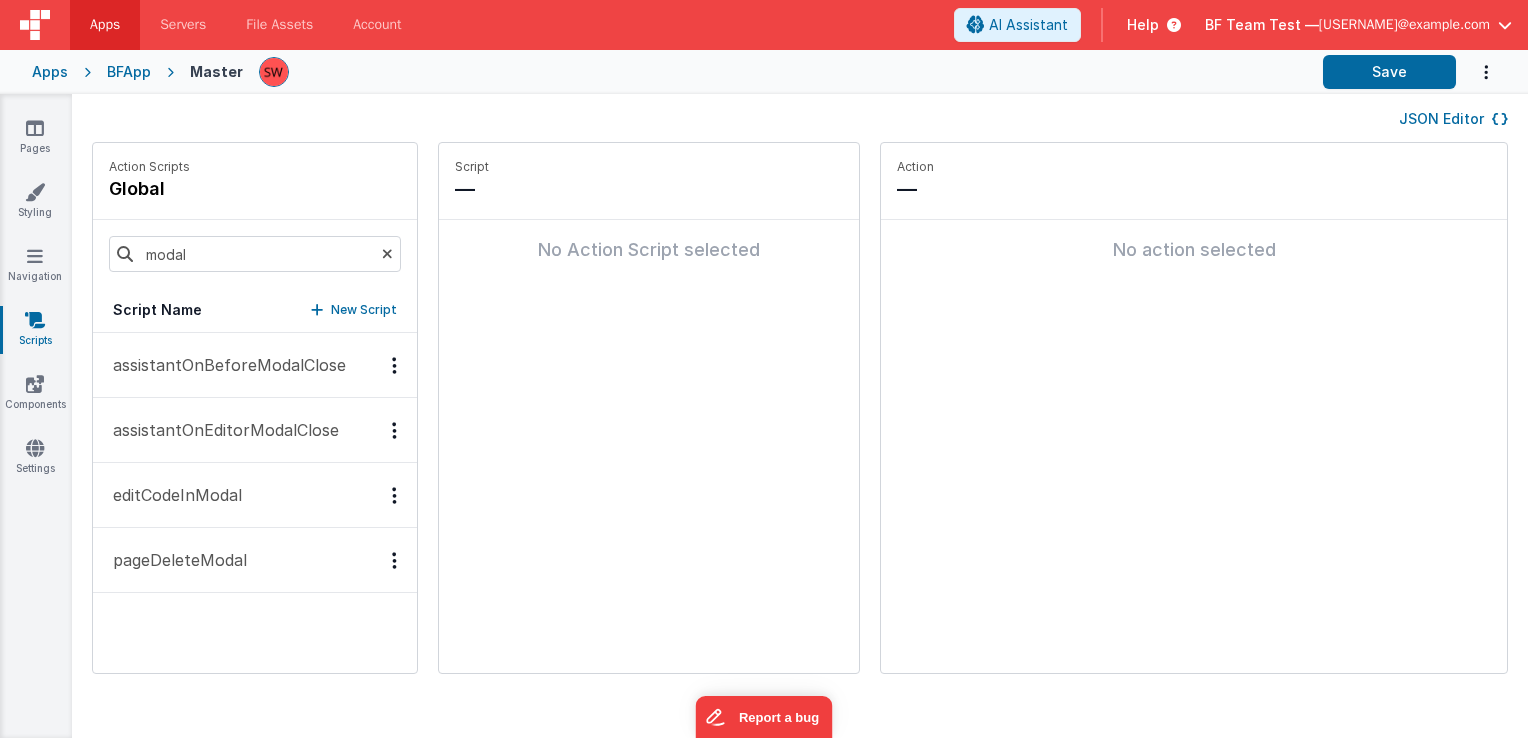 click at bounding box center (387, 254) 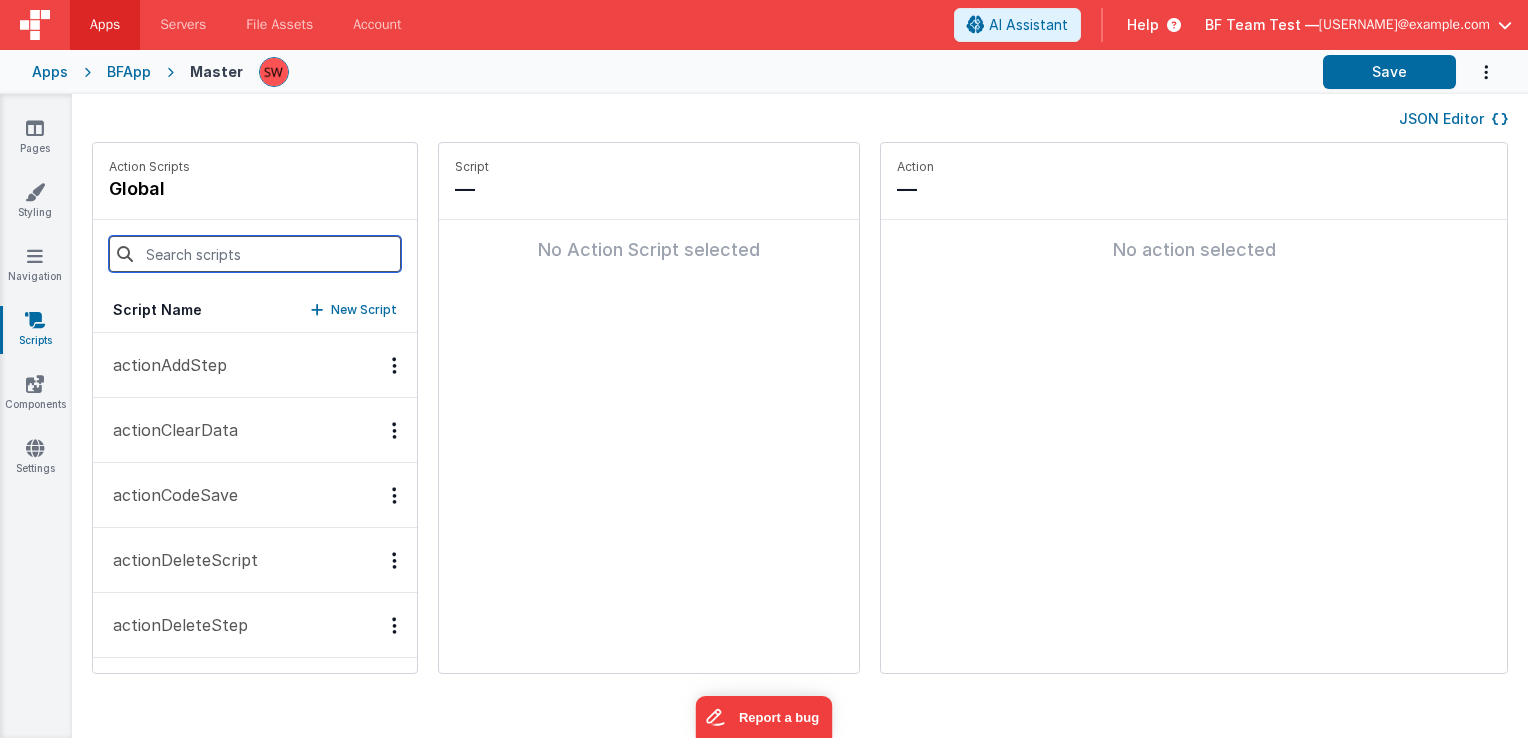 click at bounding box center (255, 254) 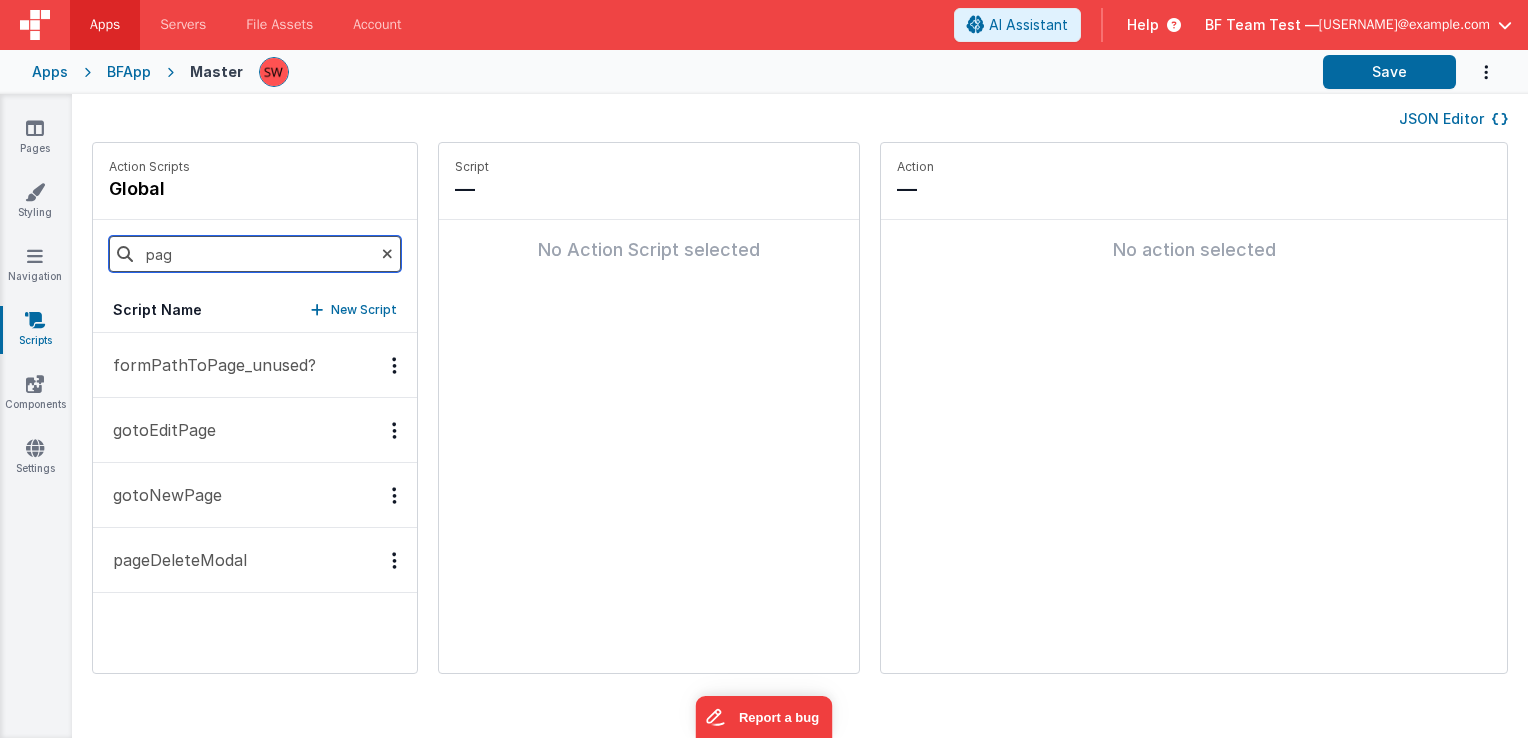 type on "pag" 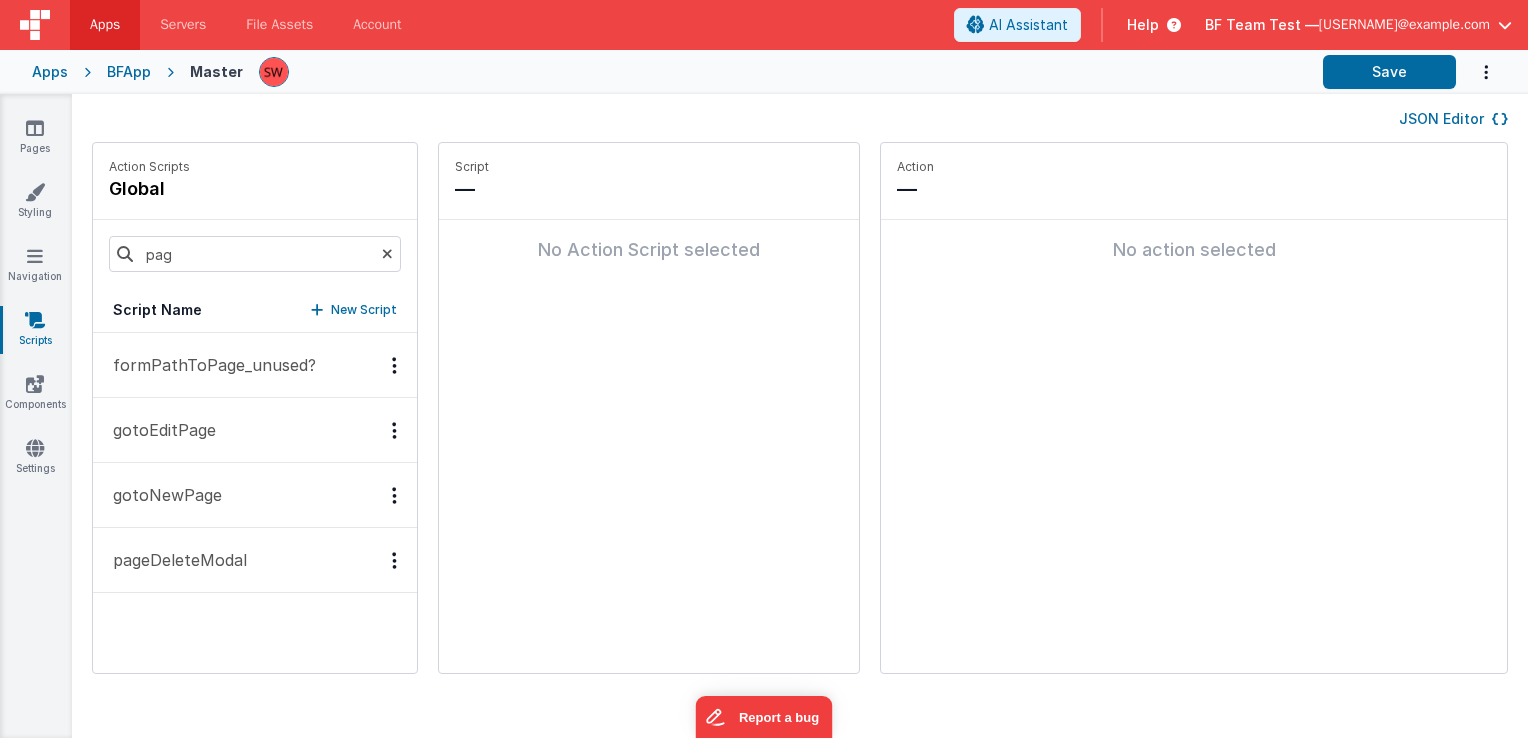 click at bounding box center [387, 254] 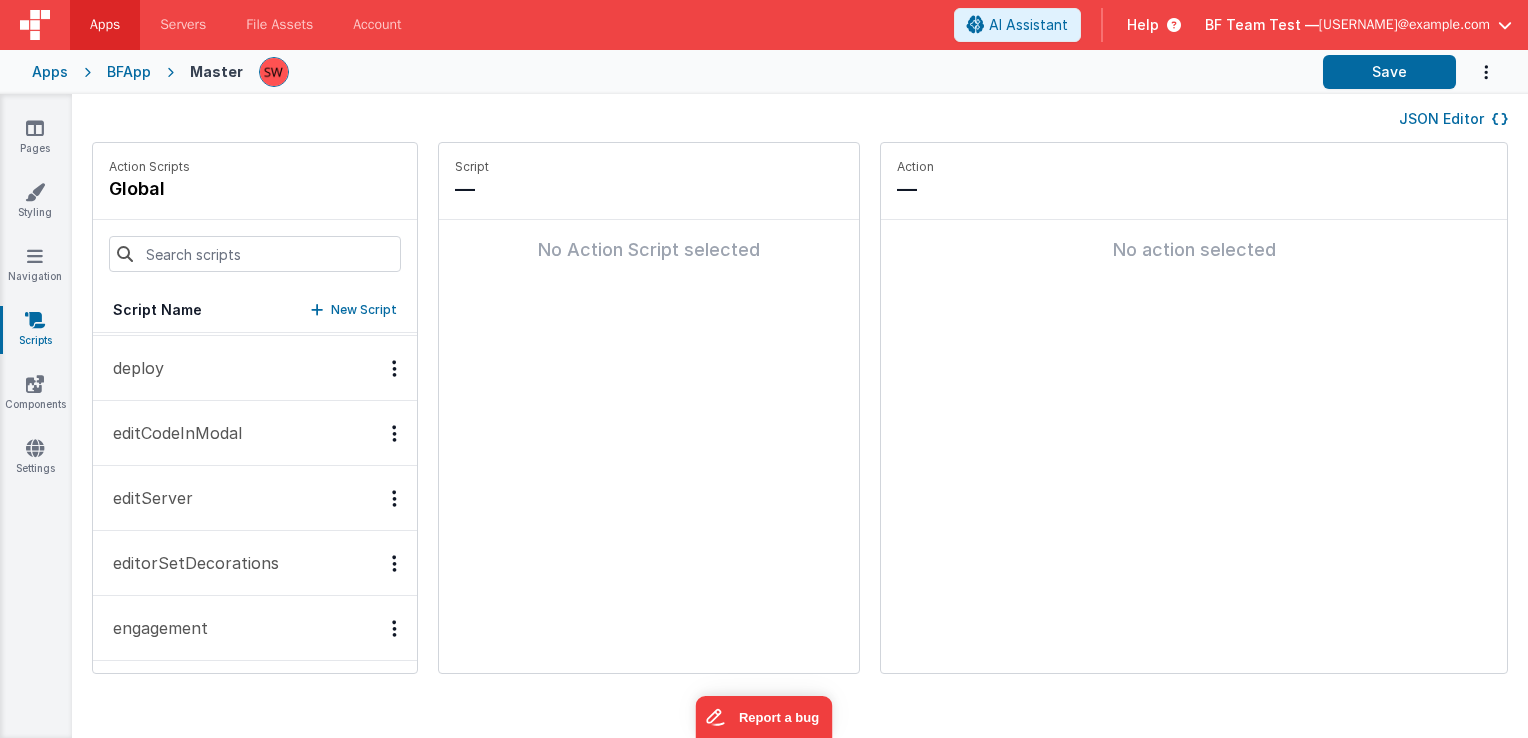 scroll, scrollTop: 2600, scrollLeft: 0, axis: vertical 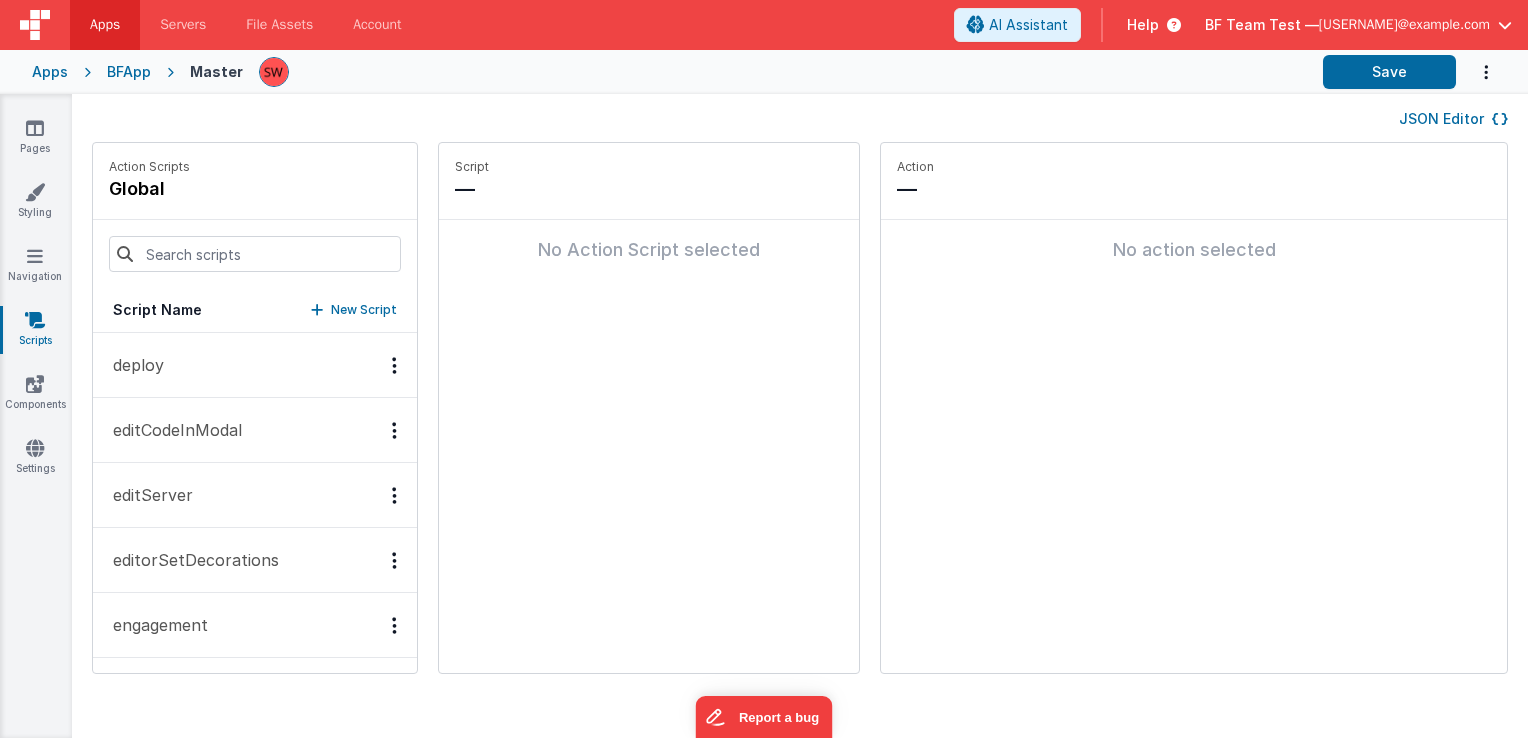 click on "editCodeInModal" at bounding box center [255, 430] 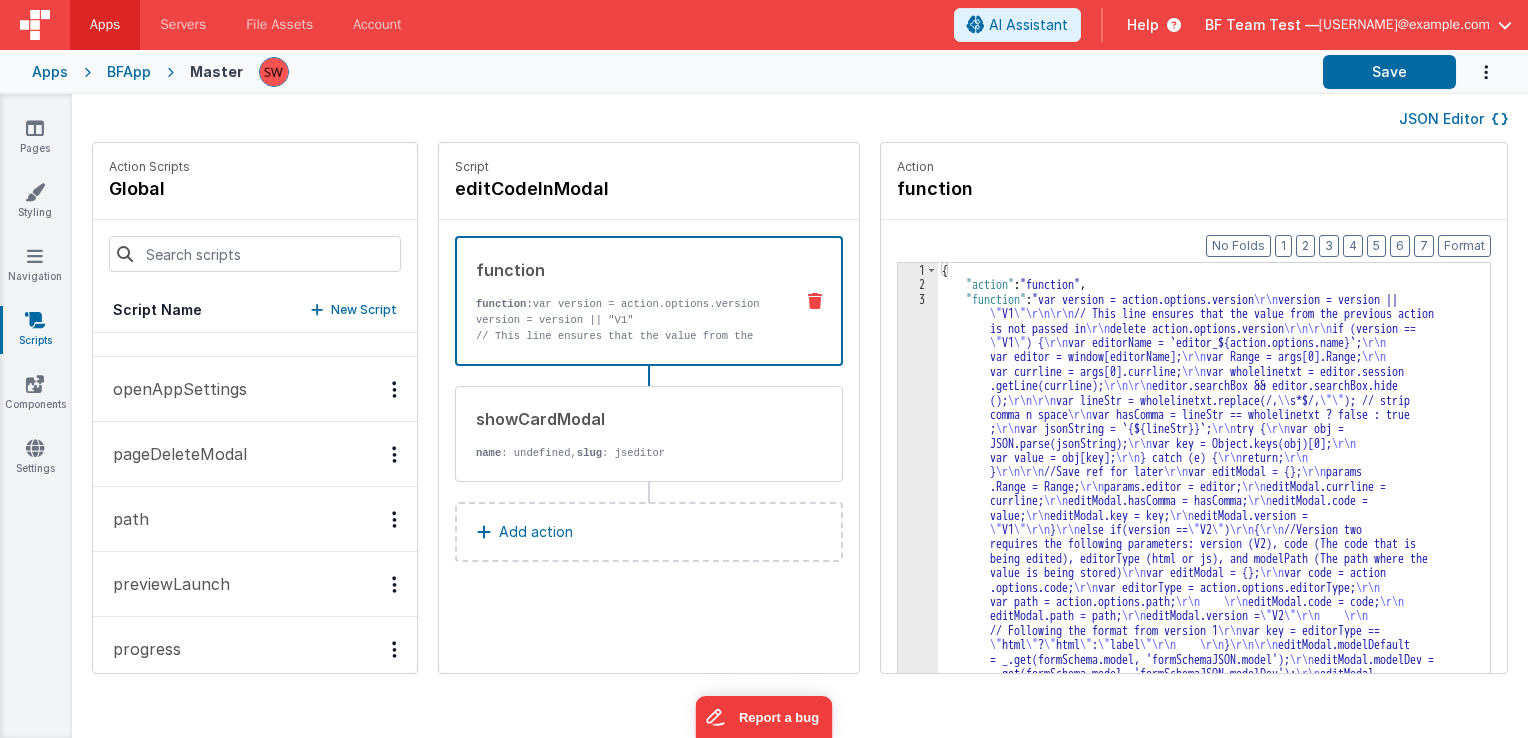 click on "pageDeleteModal" at bounding box center [255, 454] 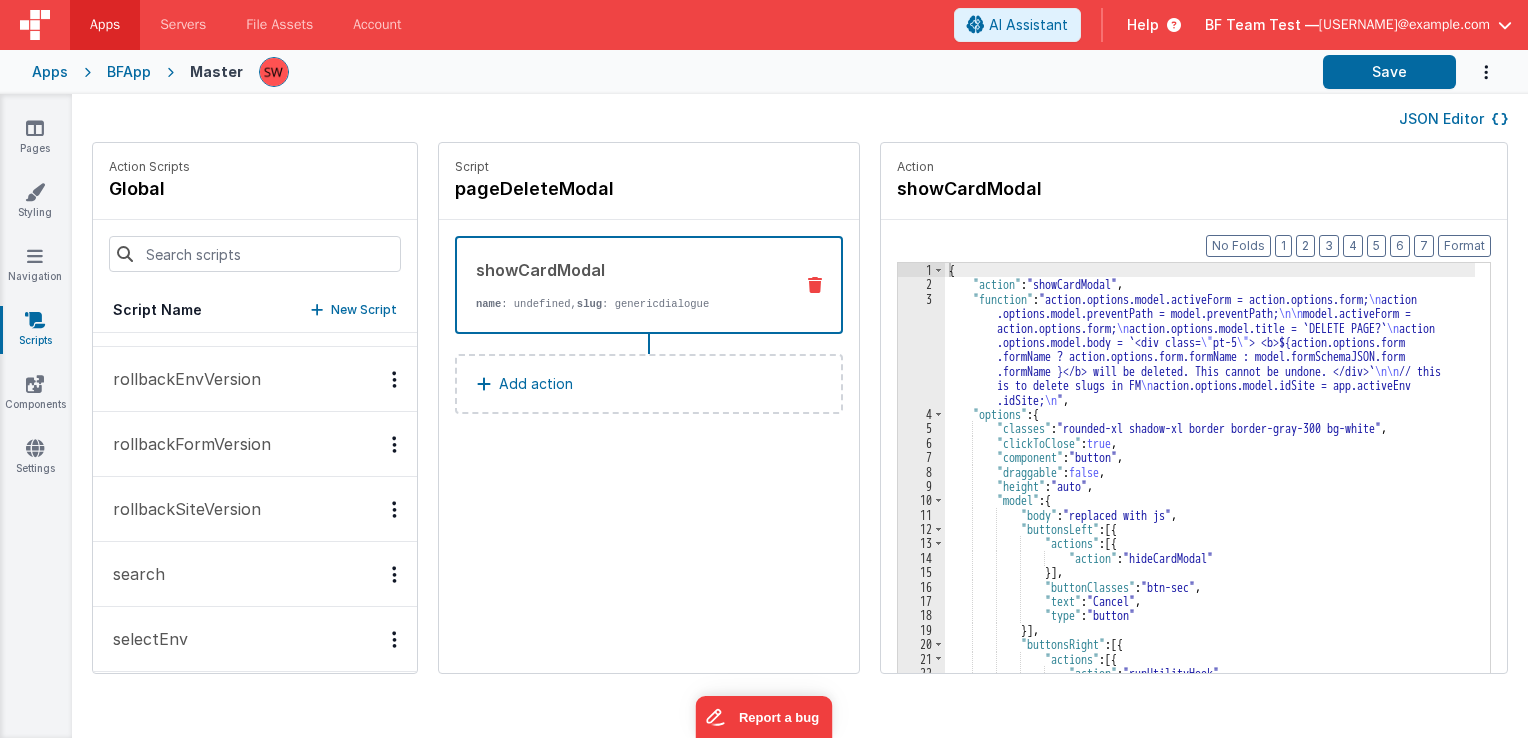 scroll, scrollTop: 4600, scrollLeft: 0, axis: vertical 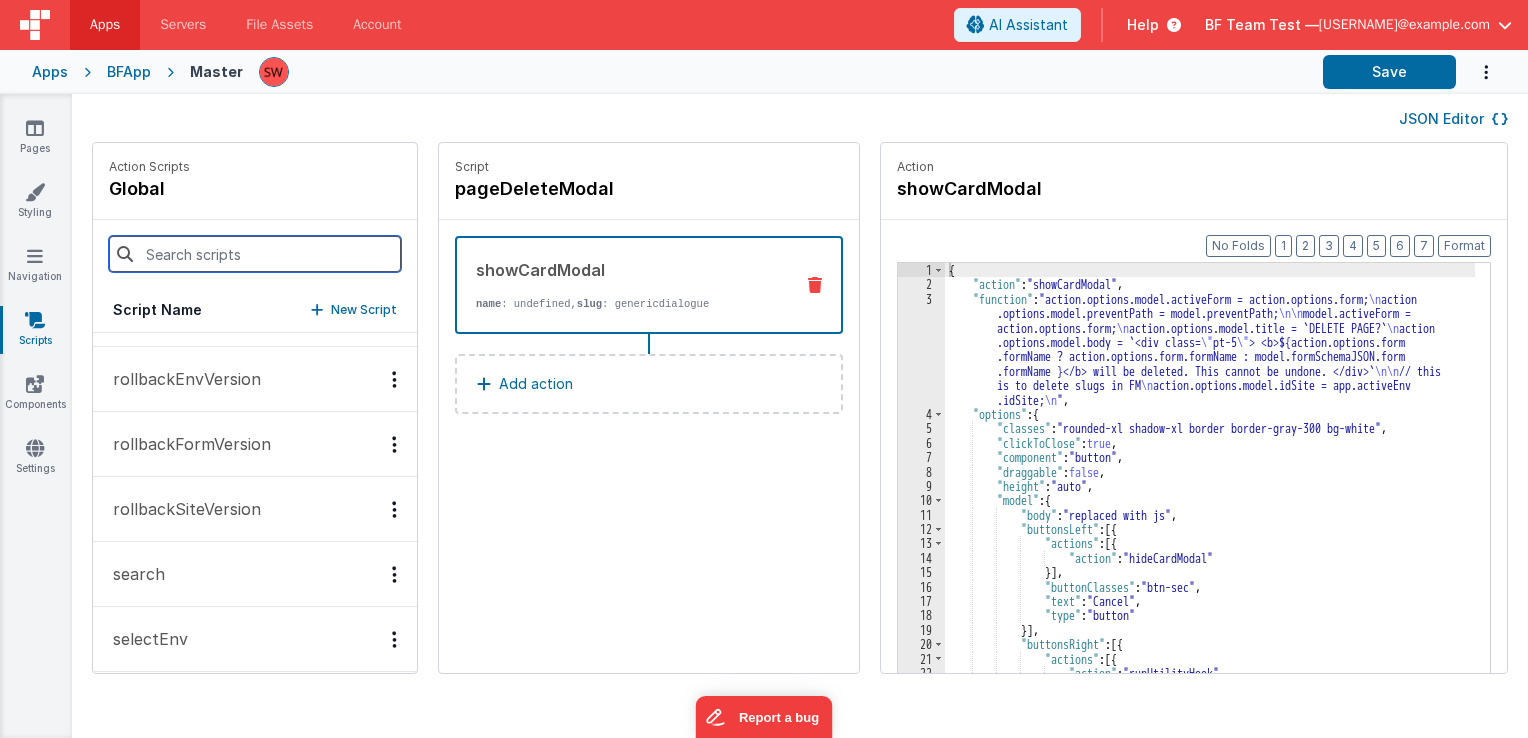 click at bounding box center [255, 254] 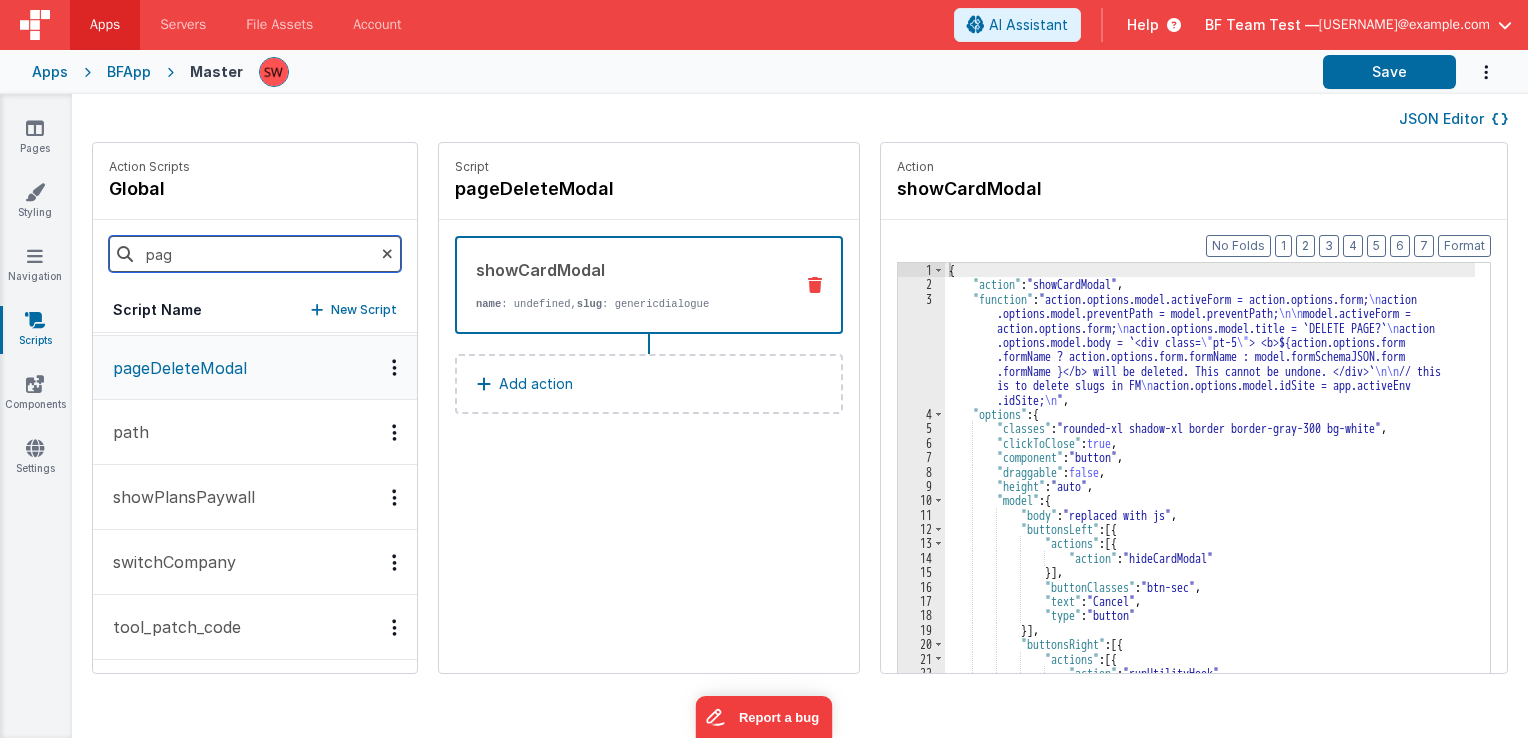 scroll, scrollTop: 0, scrollLeft: 0, axis: both 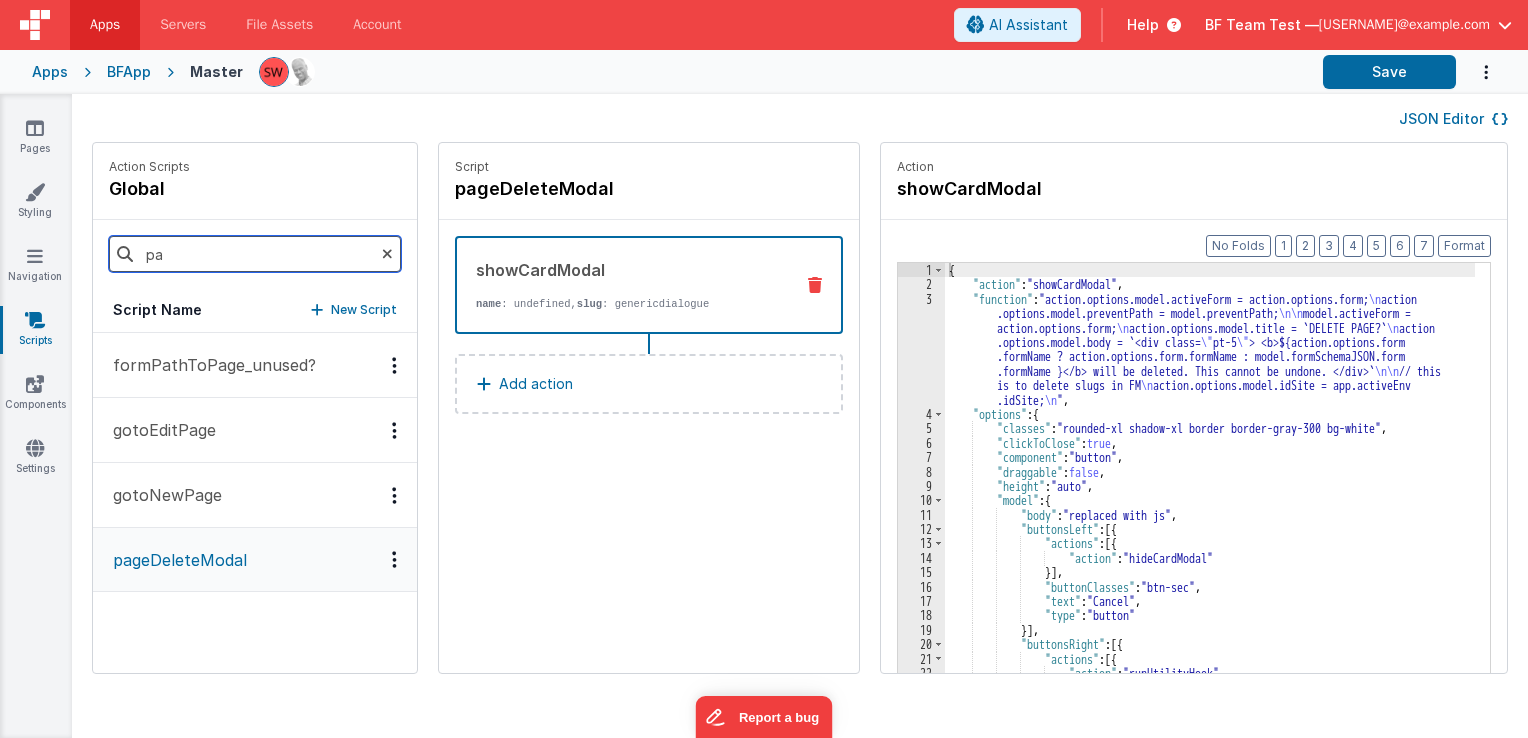 type on "p" 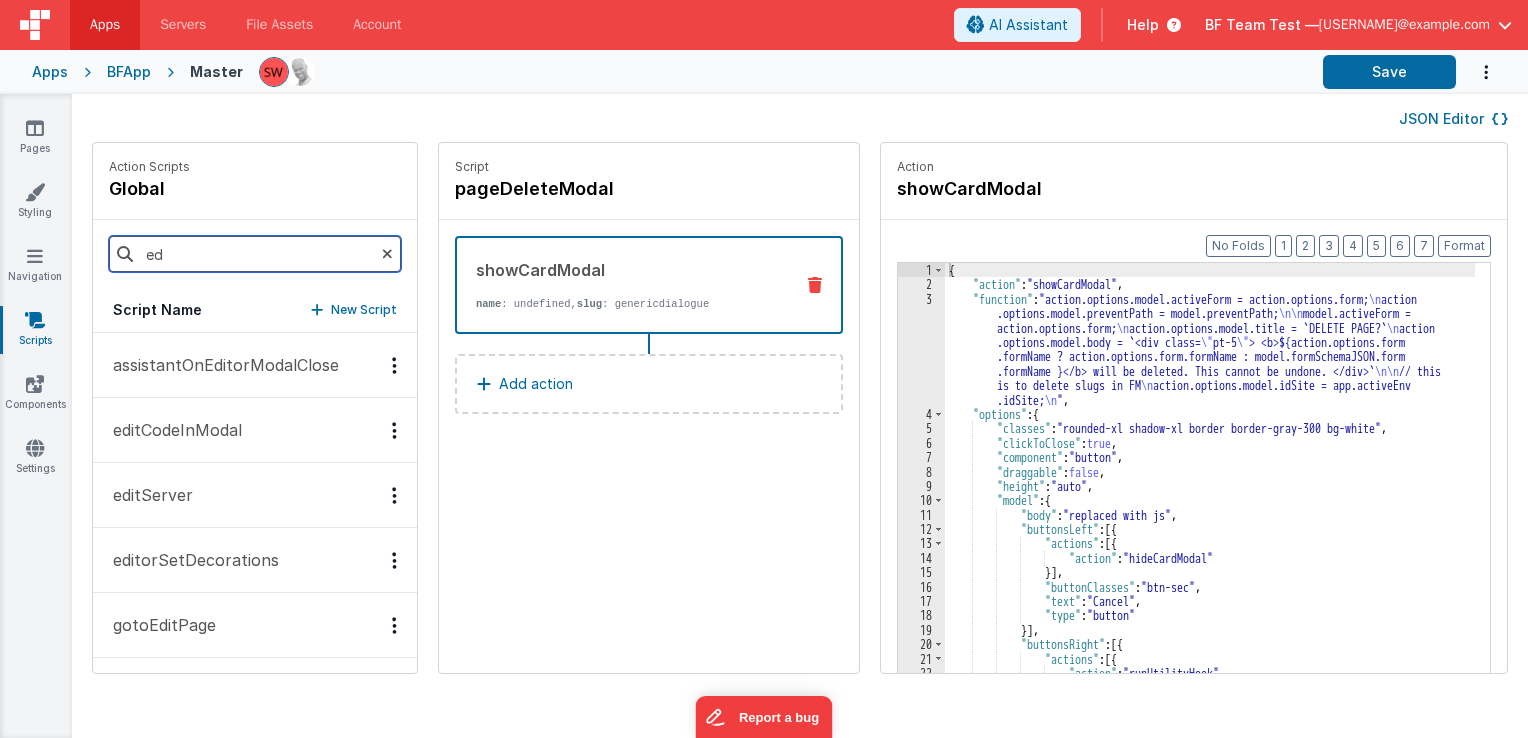 type on "e" 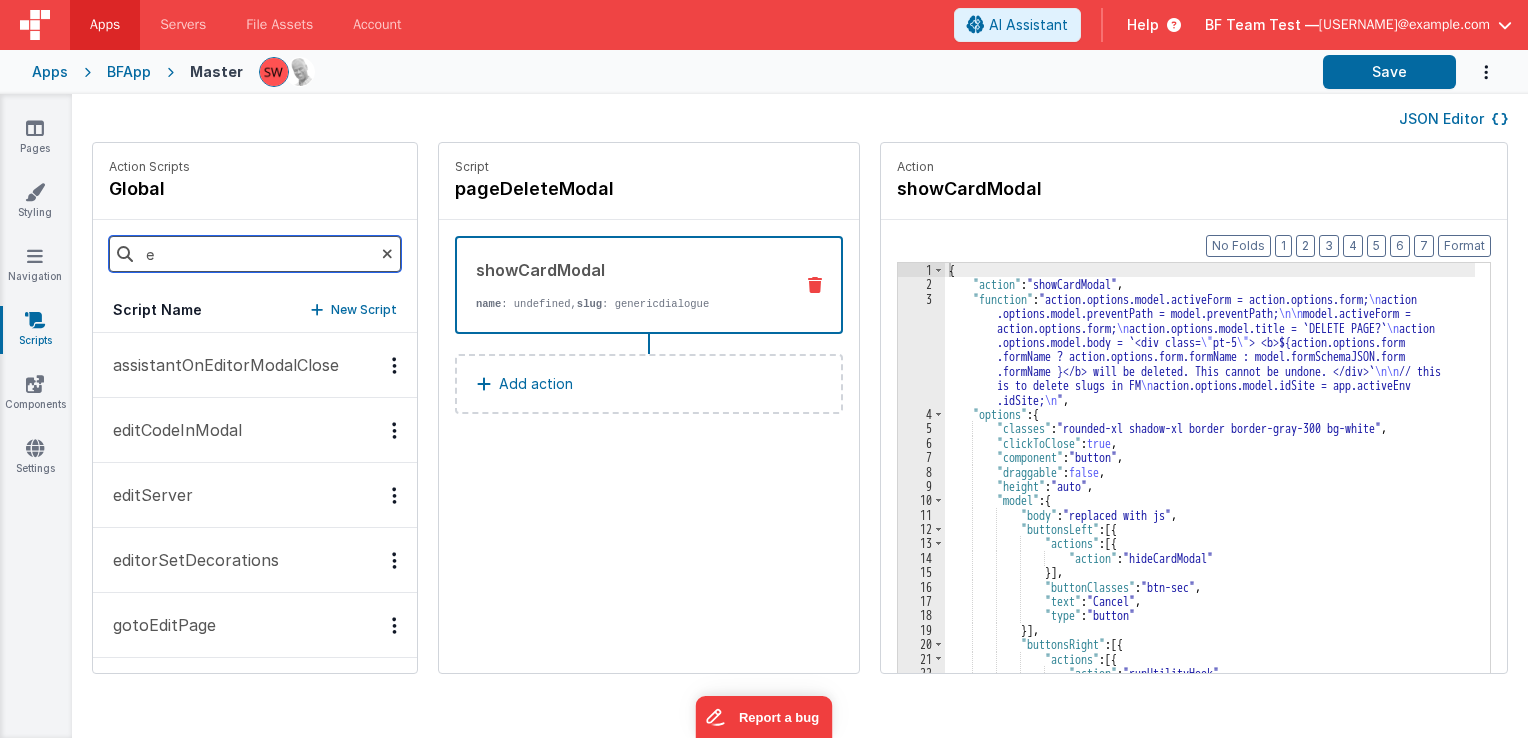 type 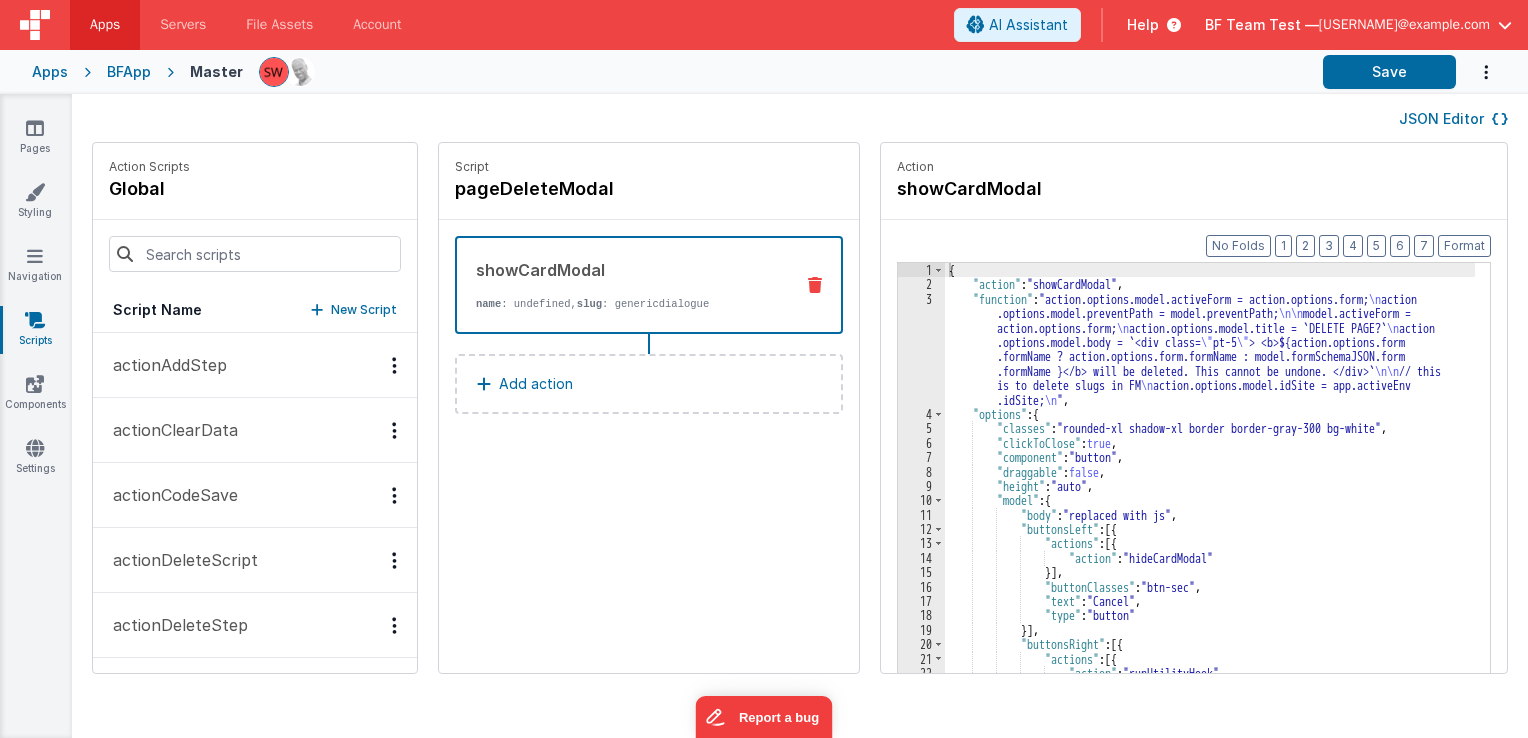 click on "Action Scripts   global" at bounding box center [255, 181] 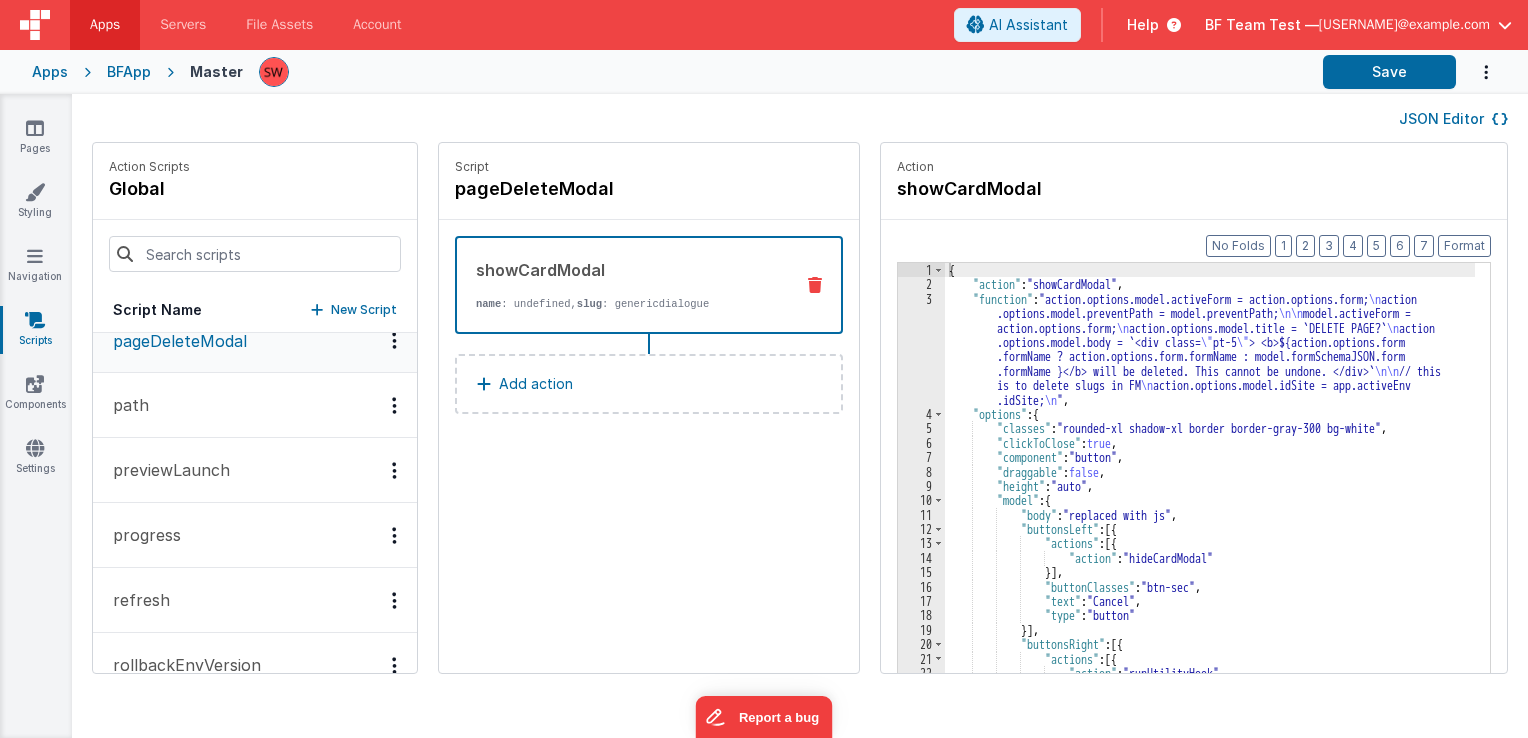 scroll, scrollTop: 4311, scrollLeft: 0, axis: vertical 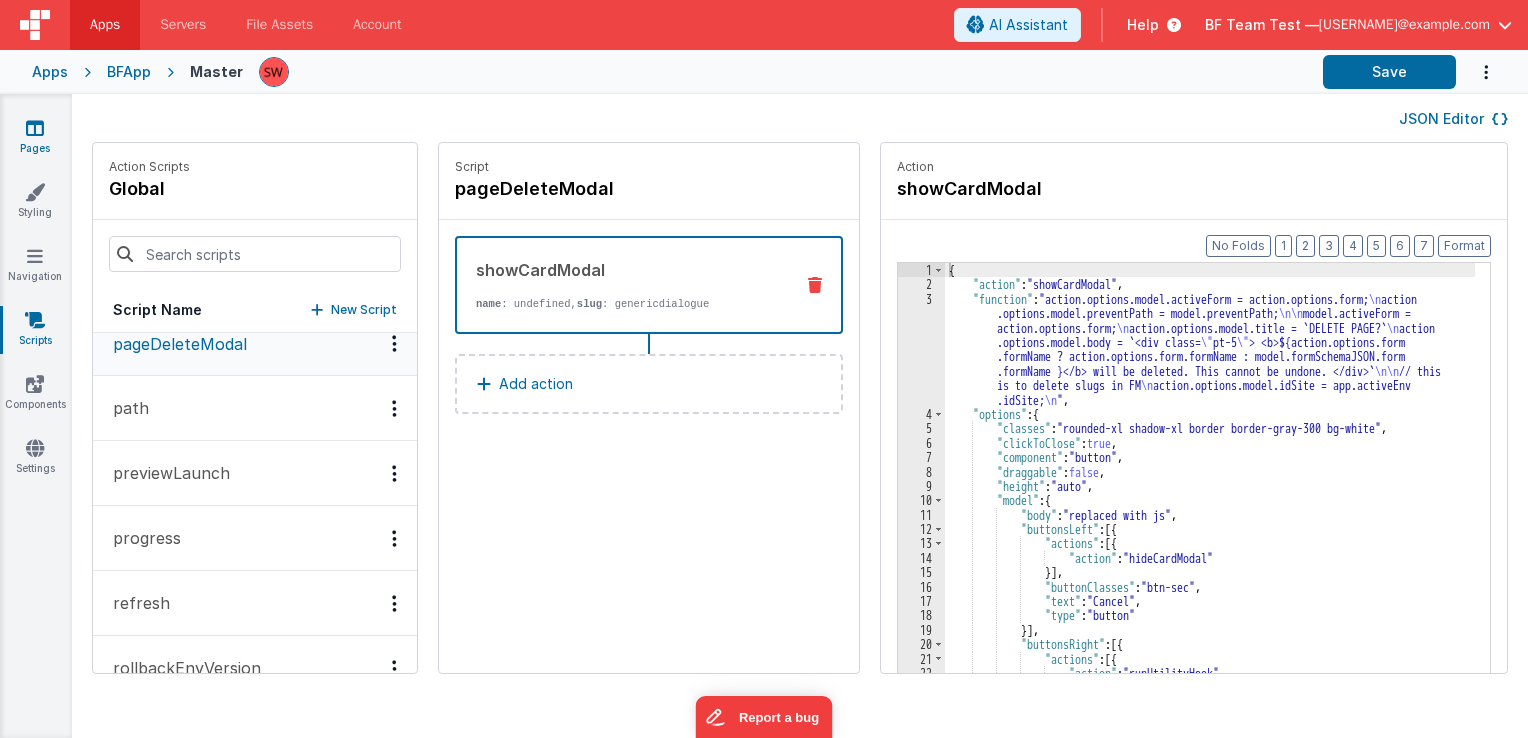 click at bounding box center (35, 128) 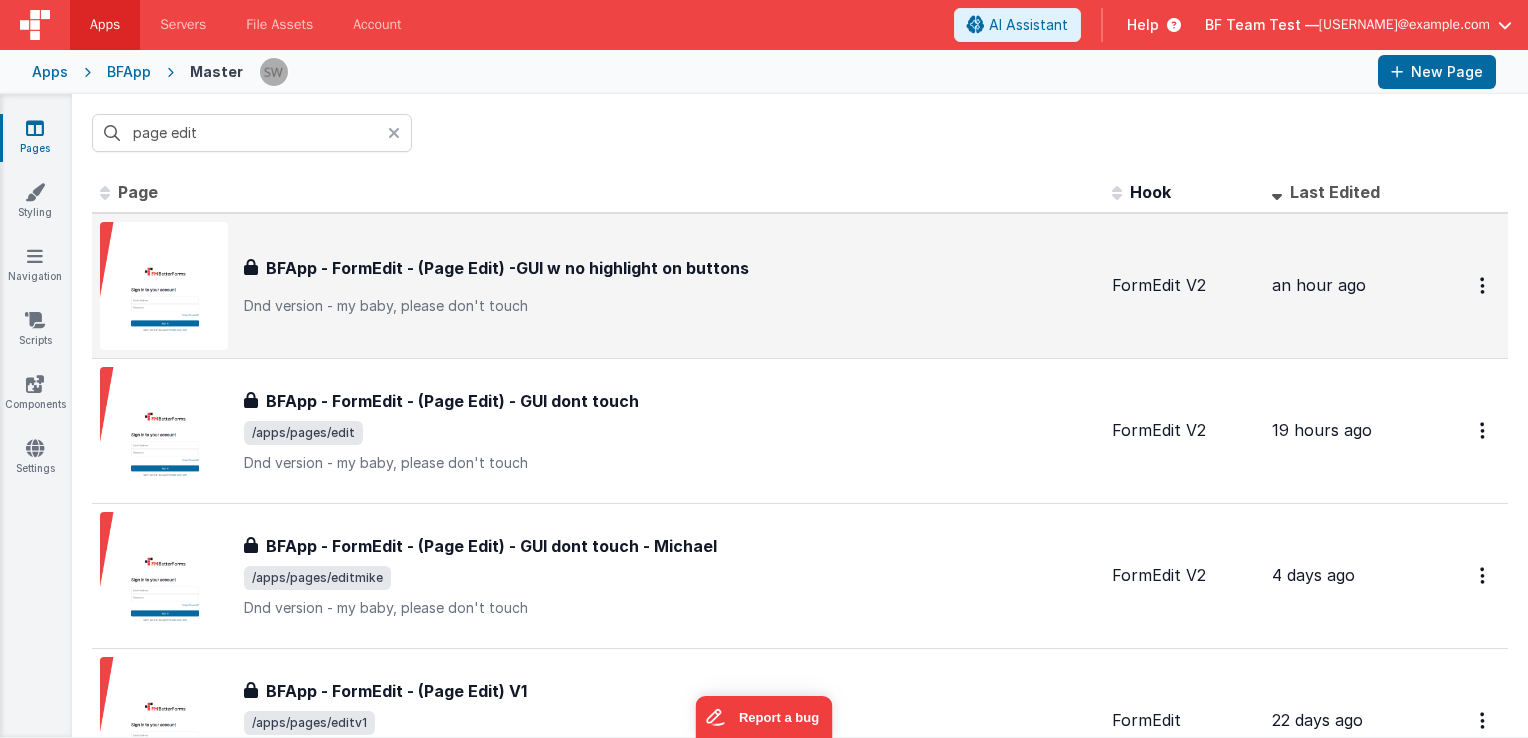 click on "BFApp - FormEdit - (Page Edit) -GUI w no highlight on buttons" at bounding box center (507, 268) 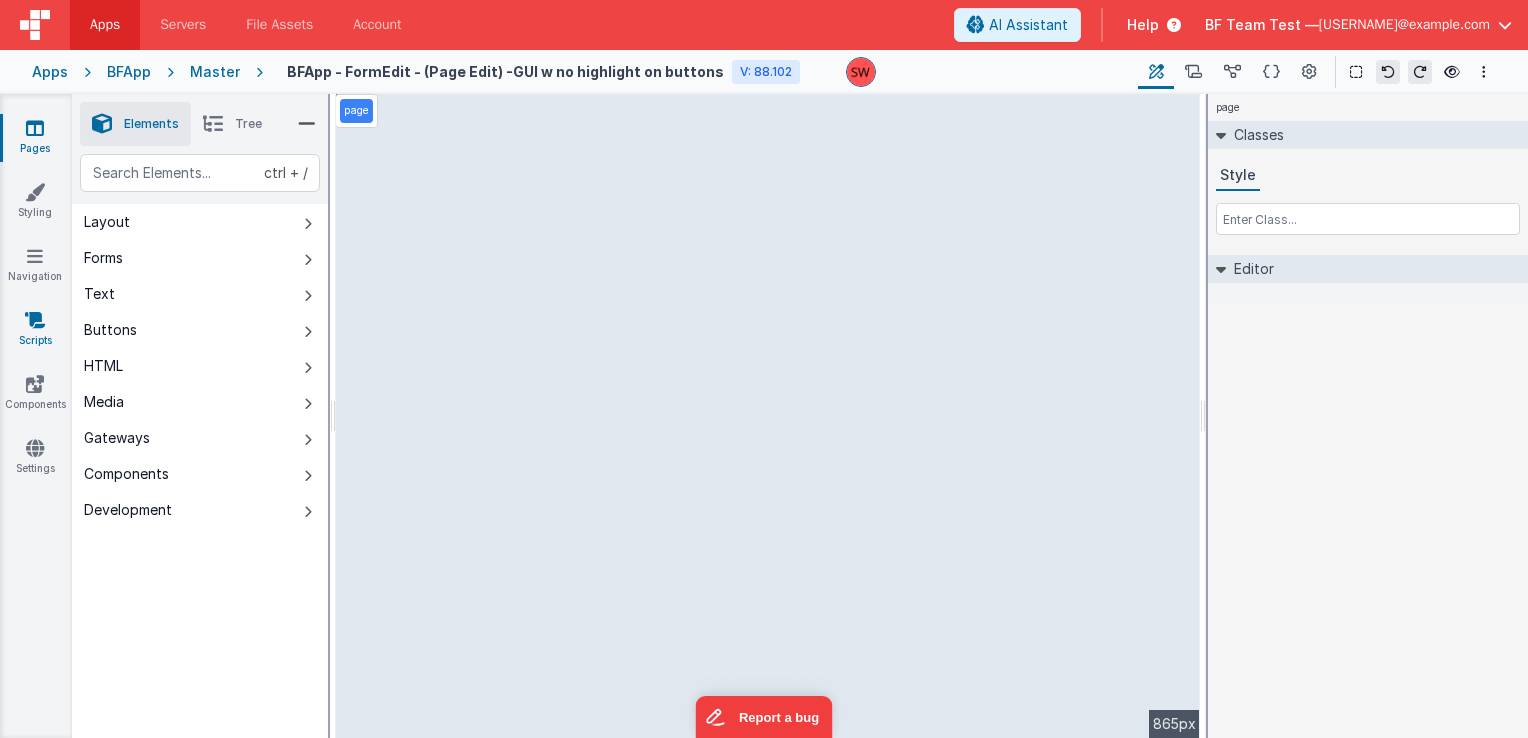 click at bounding box center [35, 320] 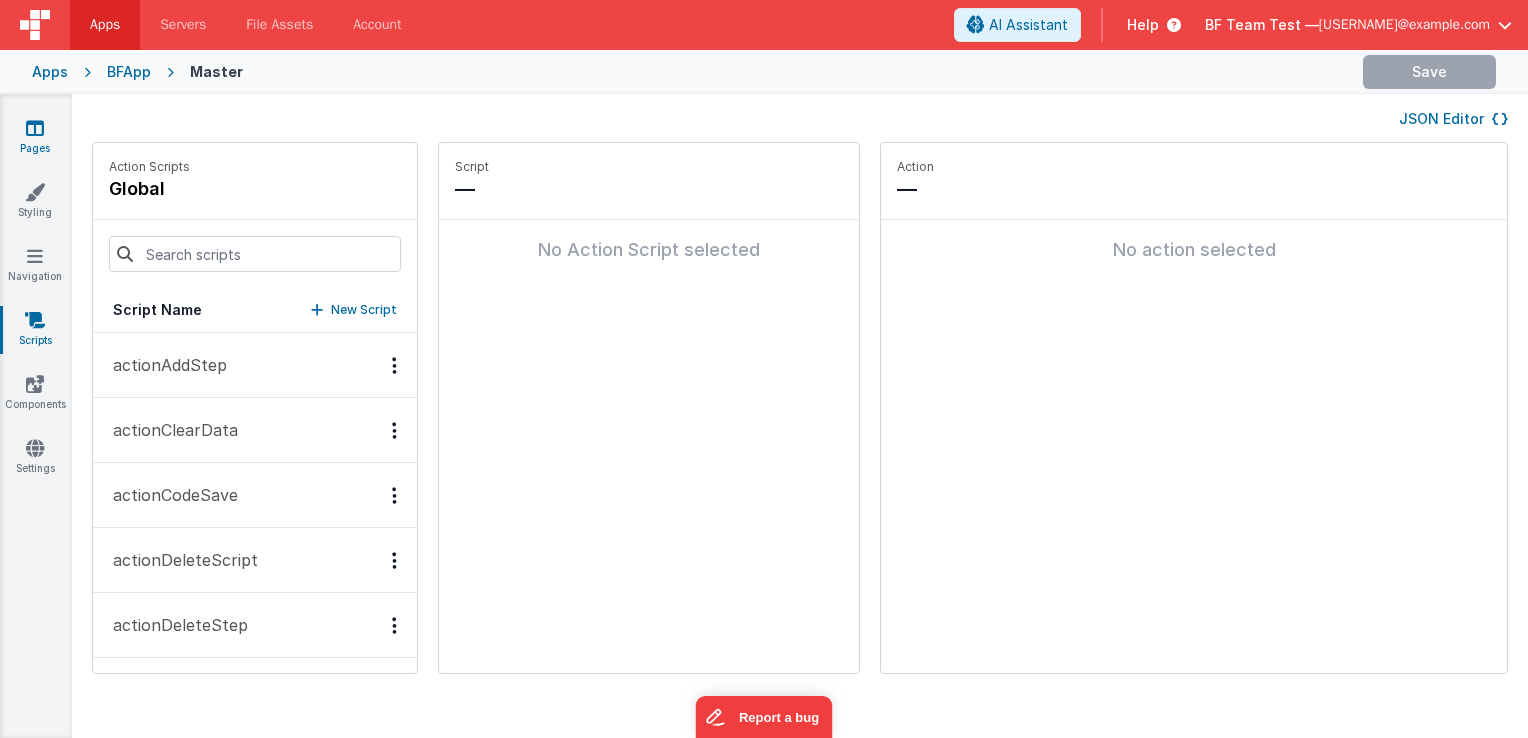 click at bounding box center (35, 128) 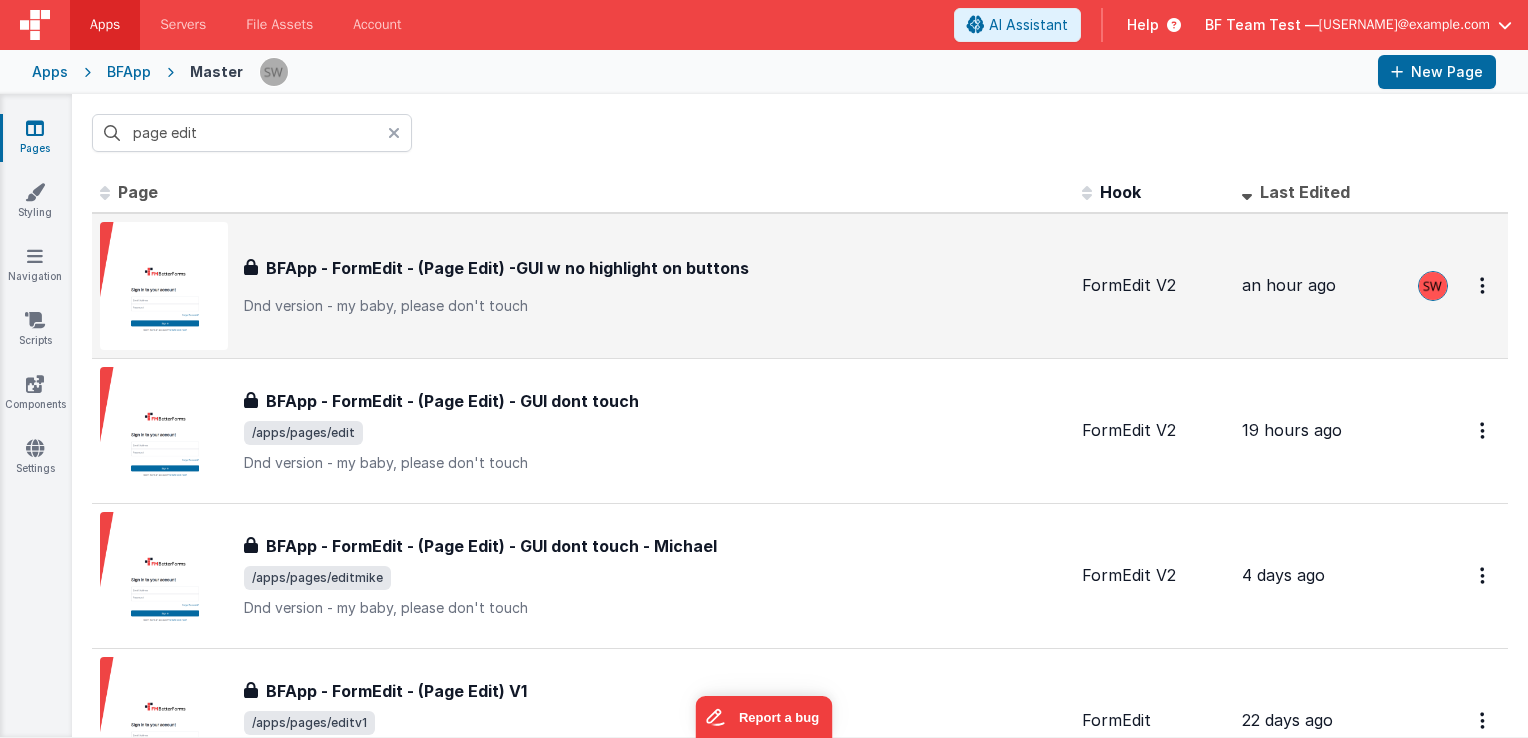 click on "BFApp - FormEdit - (Page Edit) -GUI w no highlight on buttons
BFApp - FormEdit - (Page Edit) -GUI w no highlight on buttons         Dnd version - my baby, please don't touch" at bounding box center [583, 286] 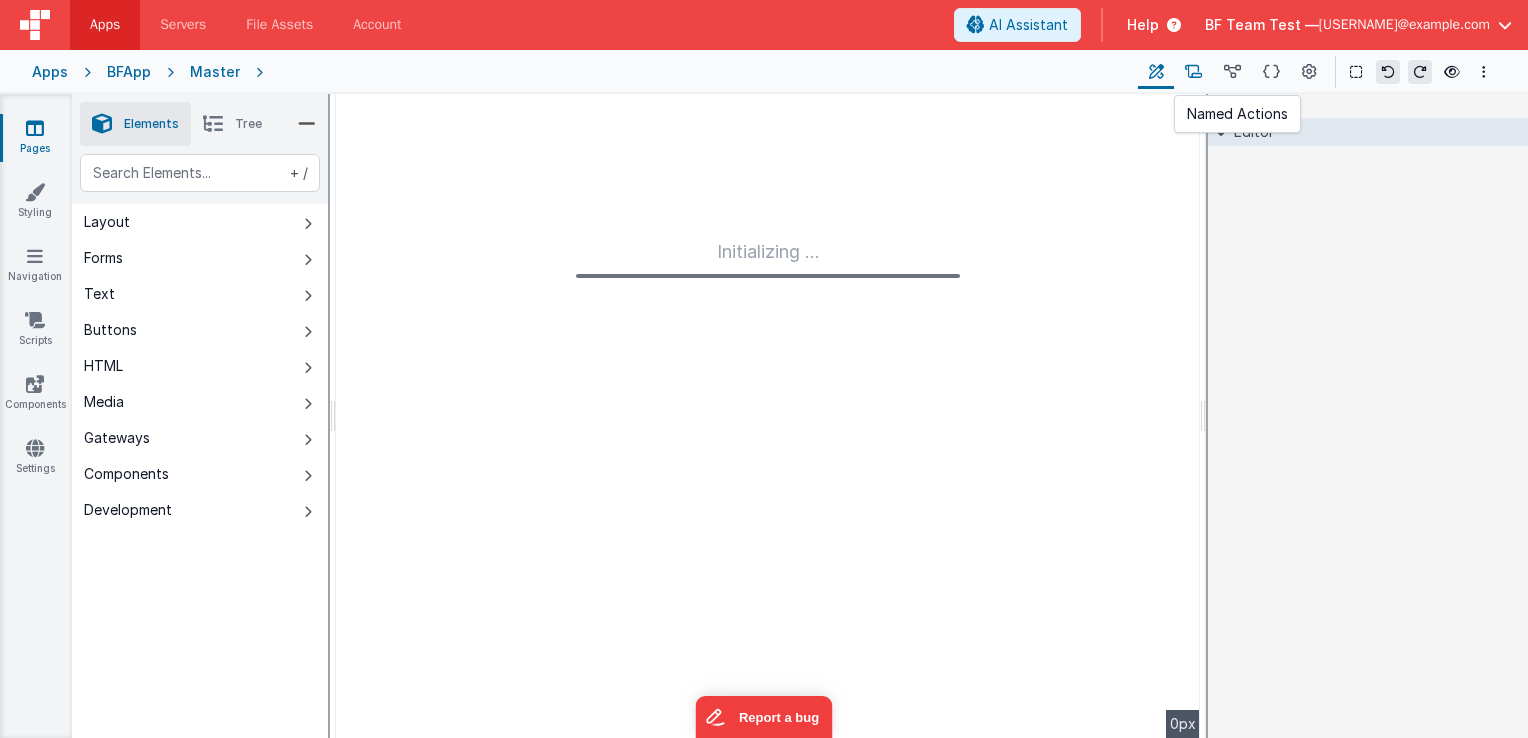 click at bounding box center [1193, 72] 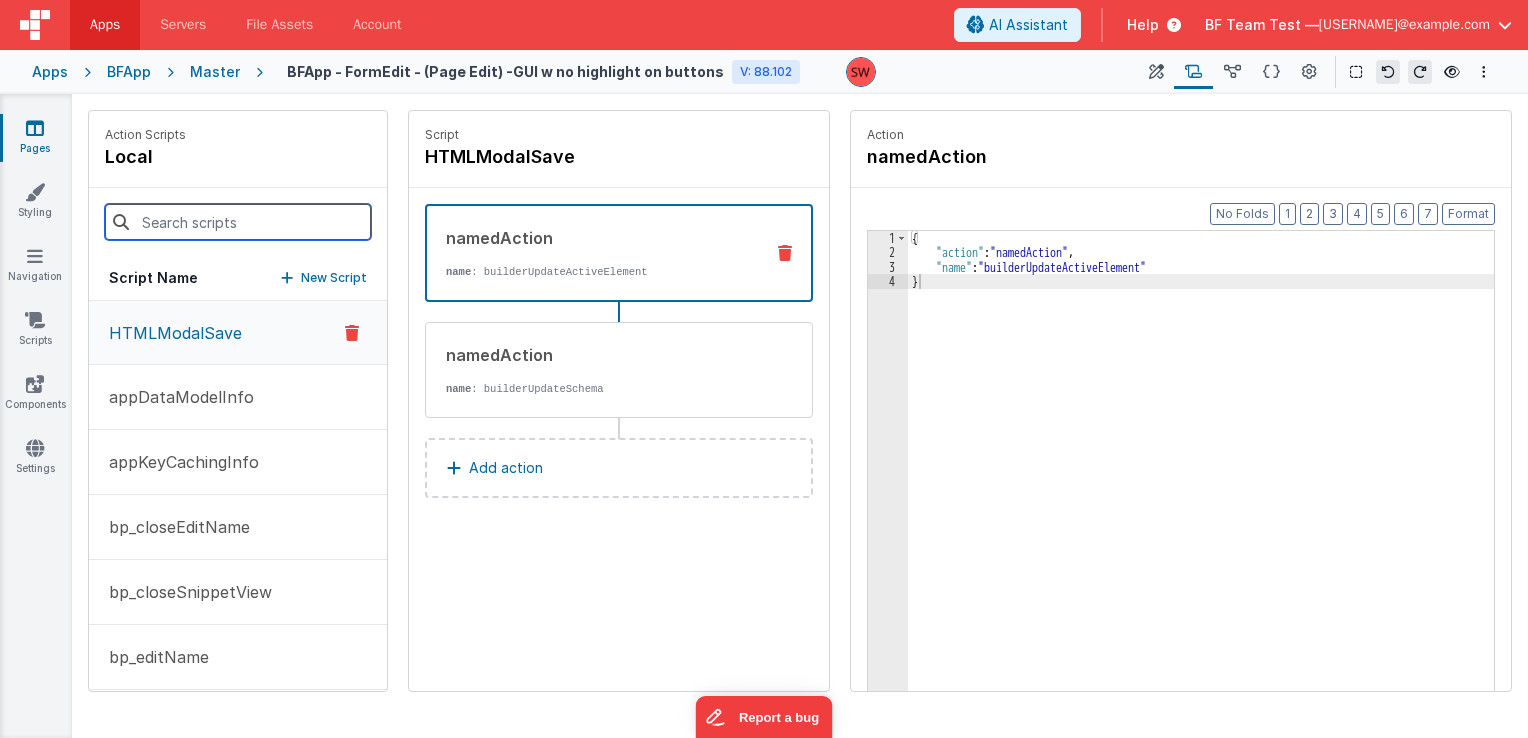 click at bounding box center [238, 222] 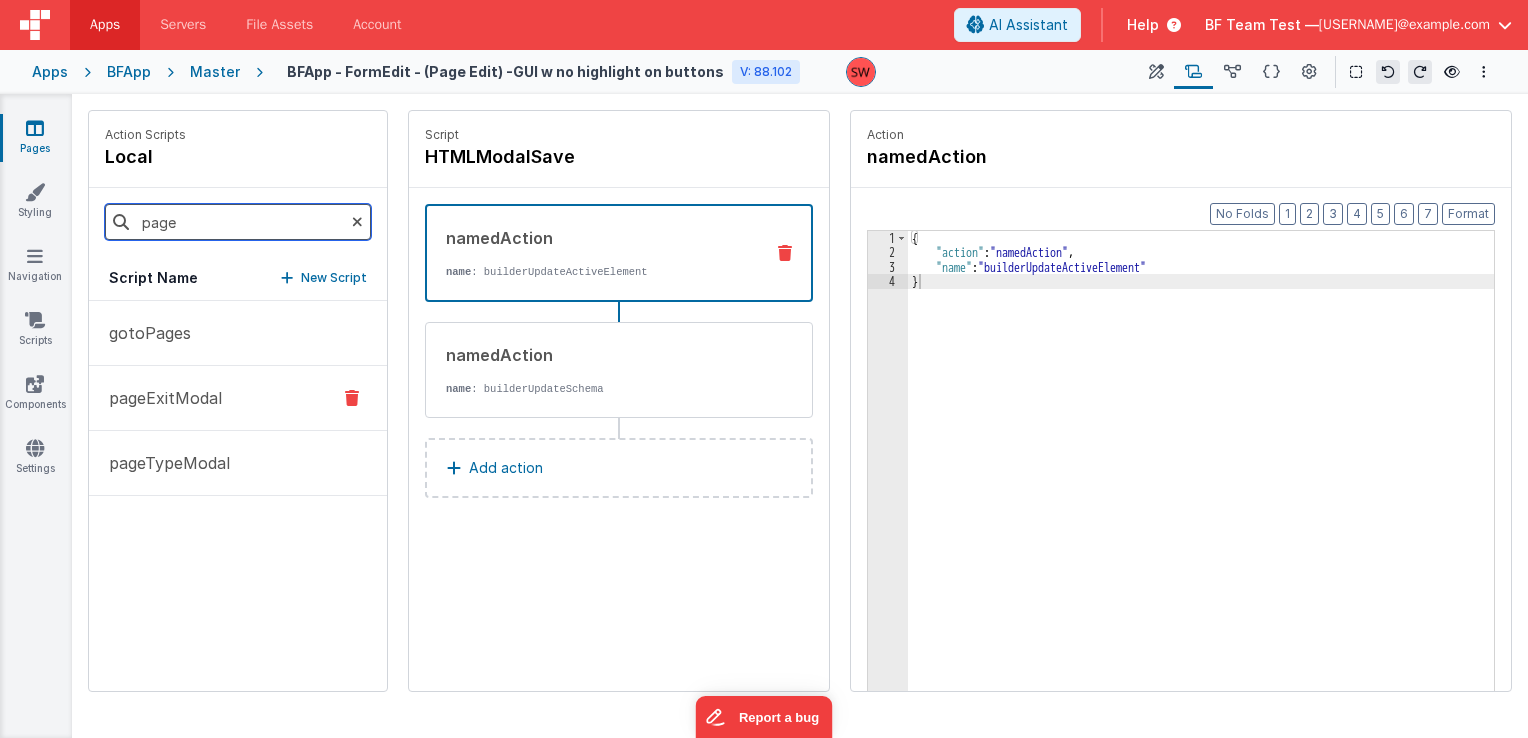 type on "page" 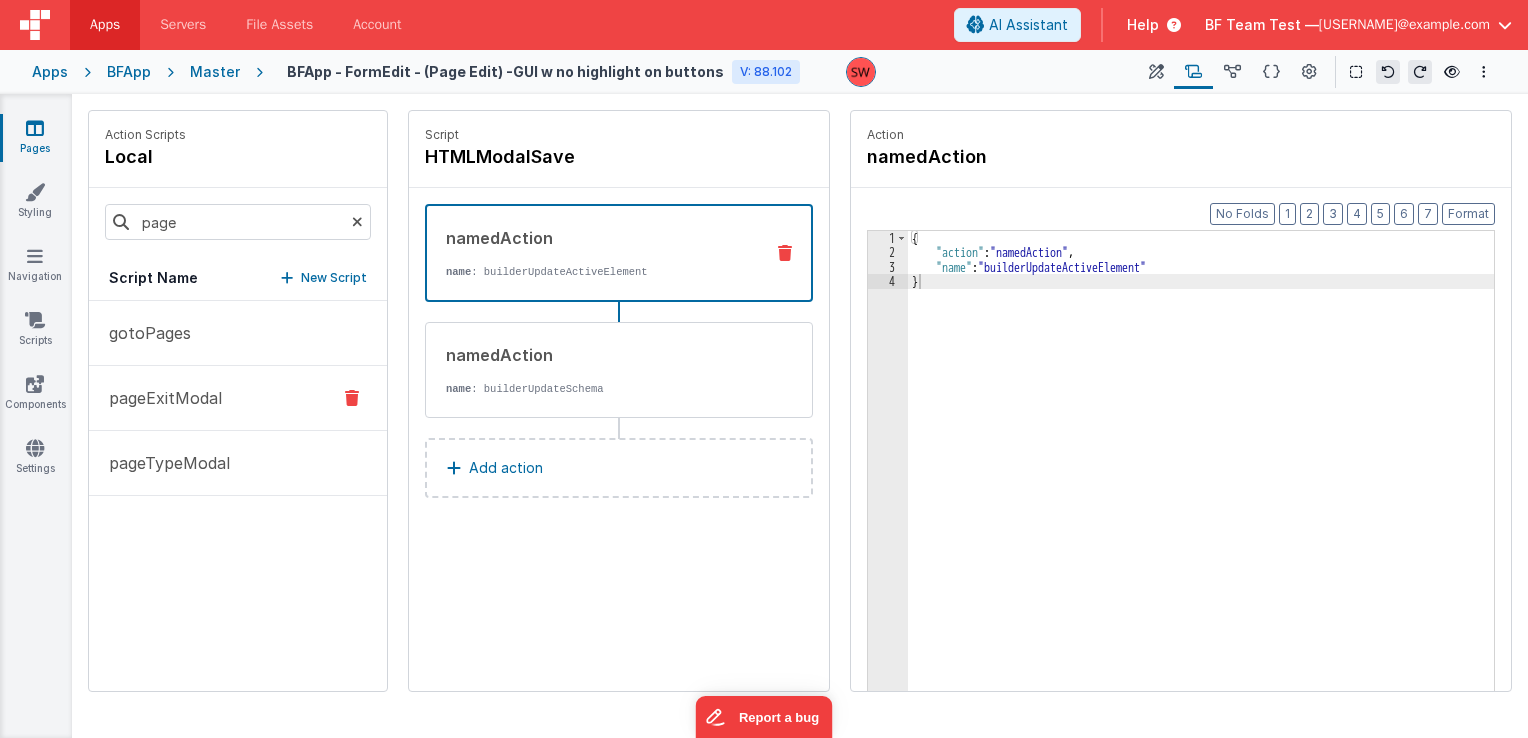 click on "pageExitModal" at bounding box center [159, 398] 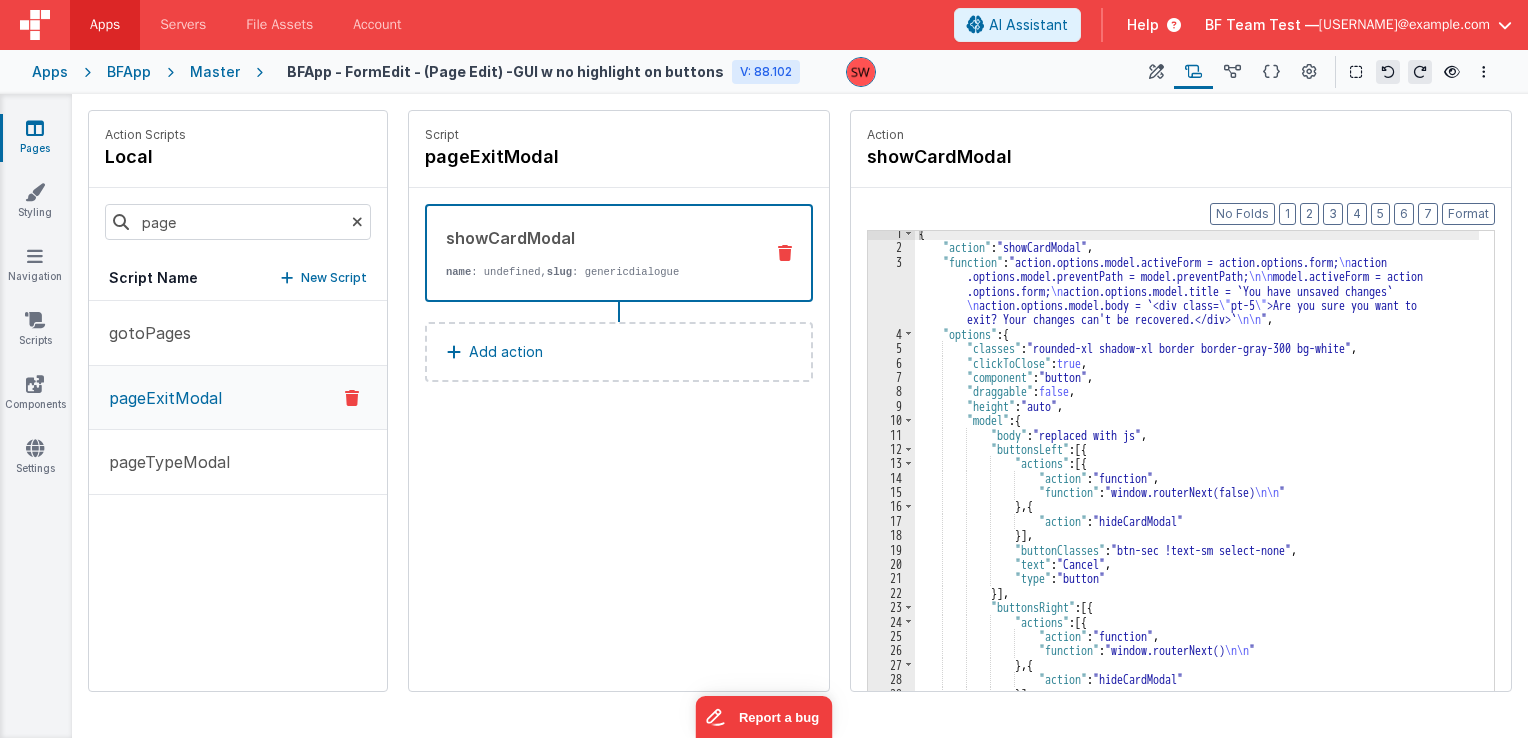 scroll, scrollTop: 0, scrollLeft: 0, axis: both 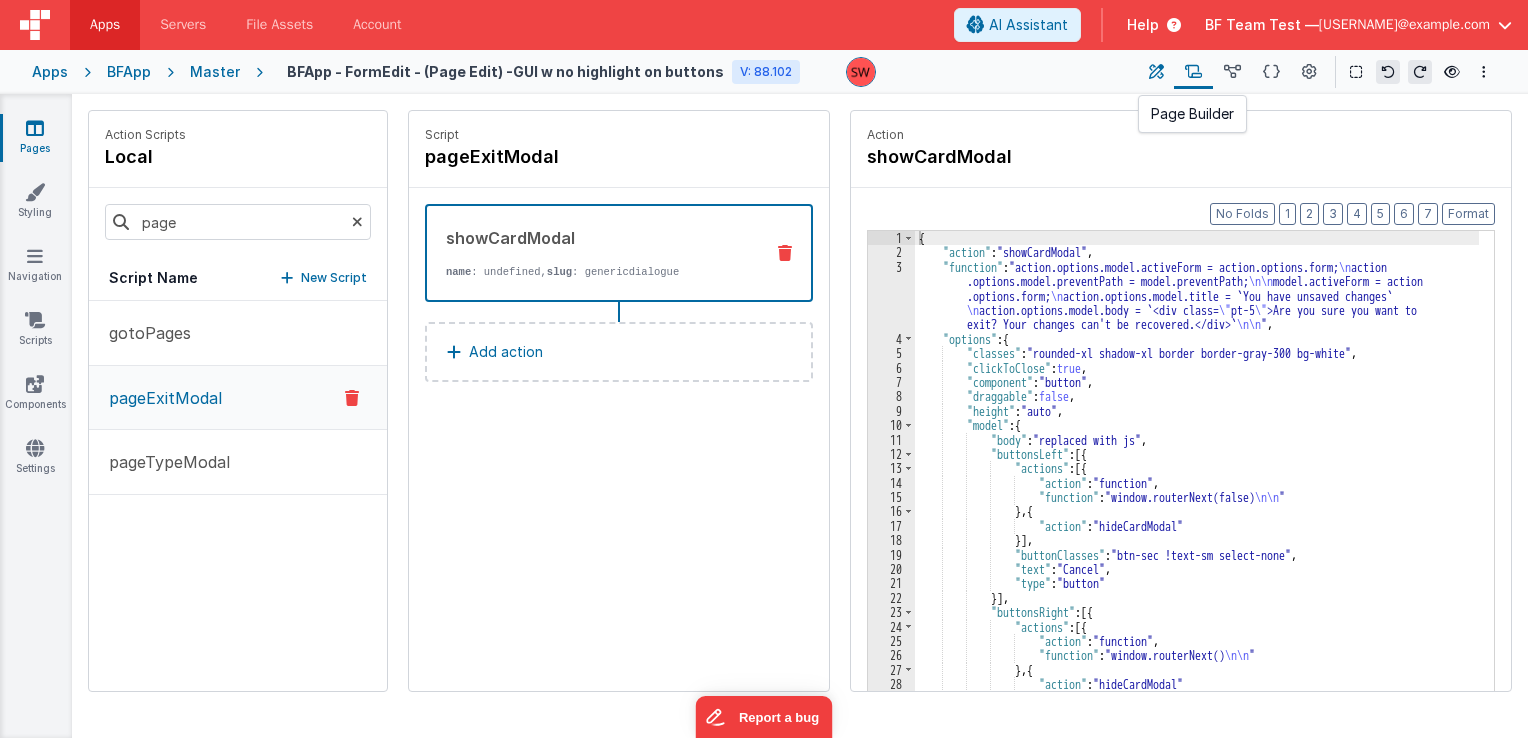 click at bounding box center (1156, 72) 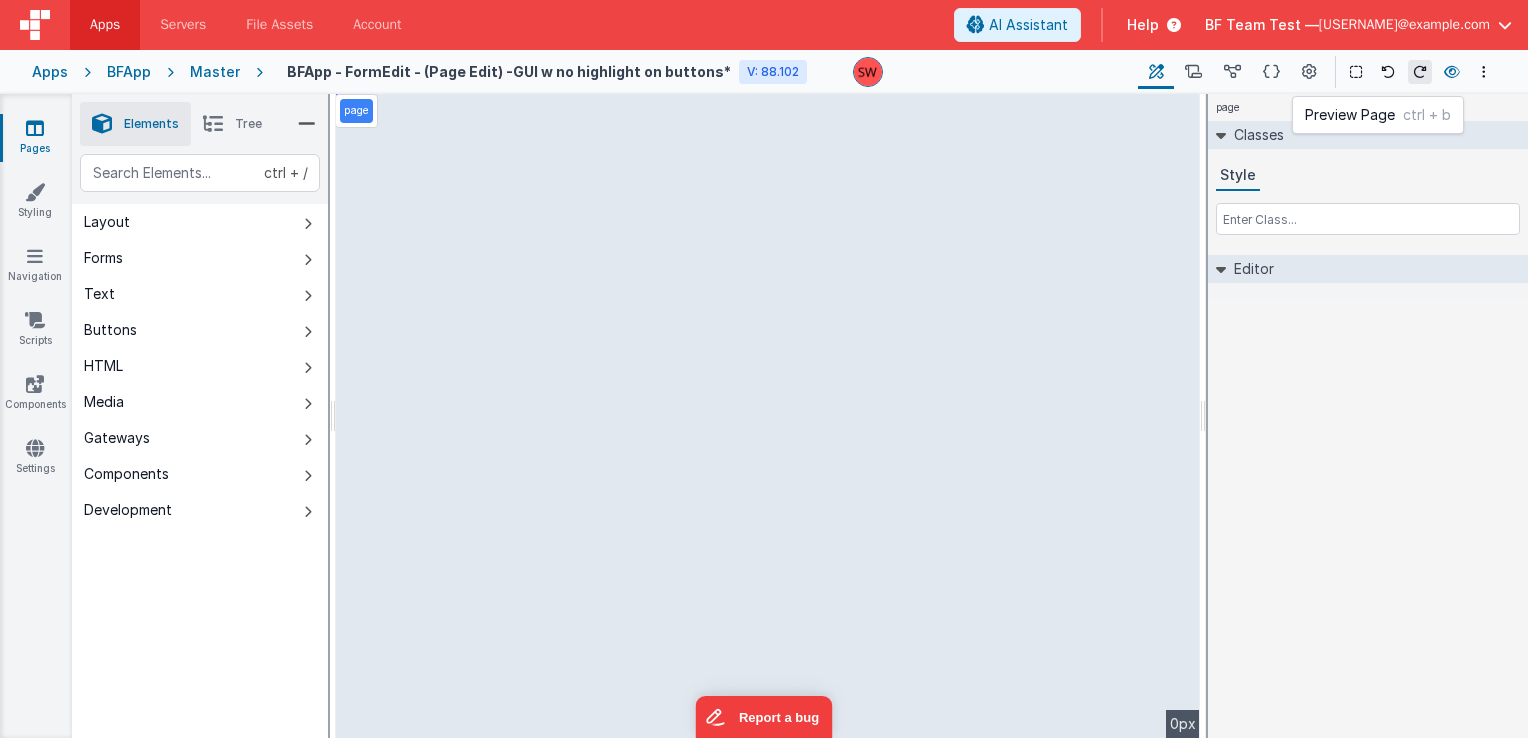 click at bounding box center [1452, 72] 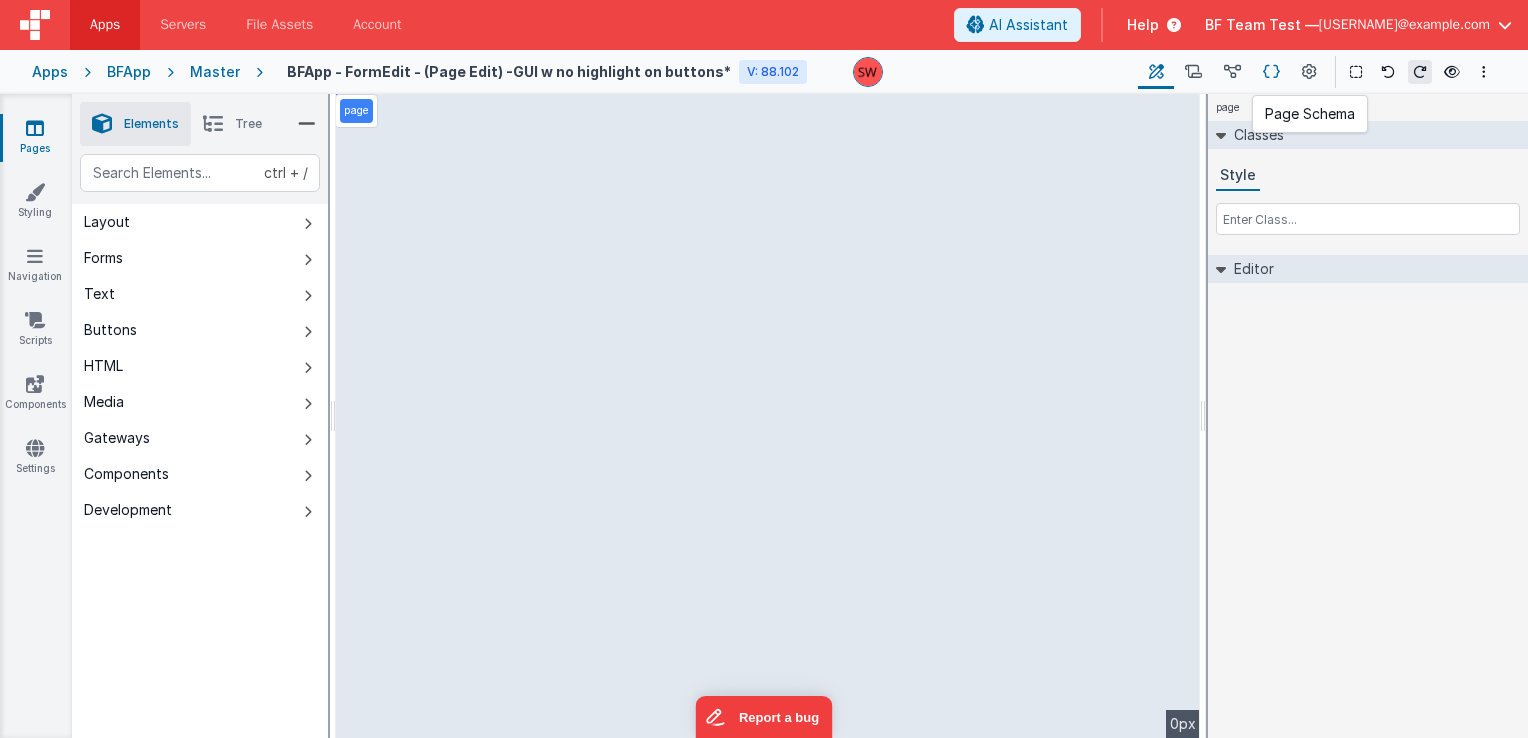 click at bounding box center [1271, 72] 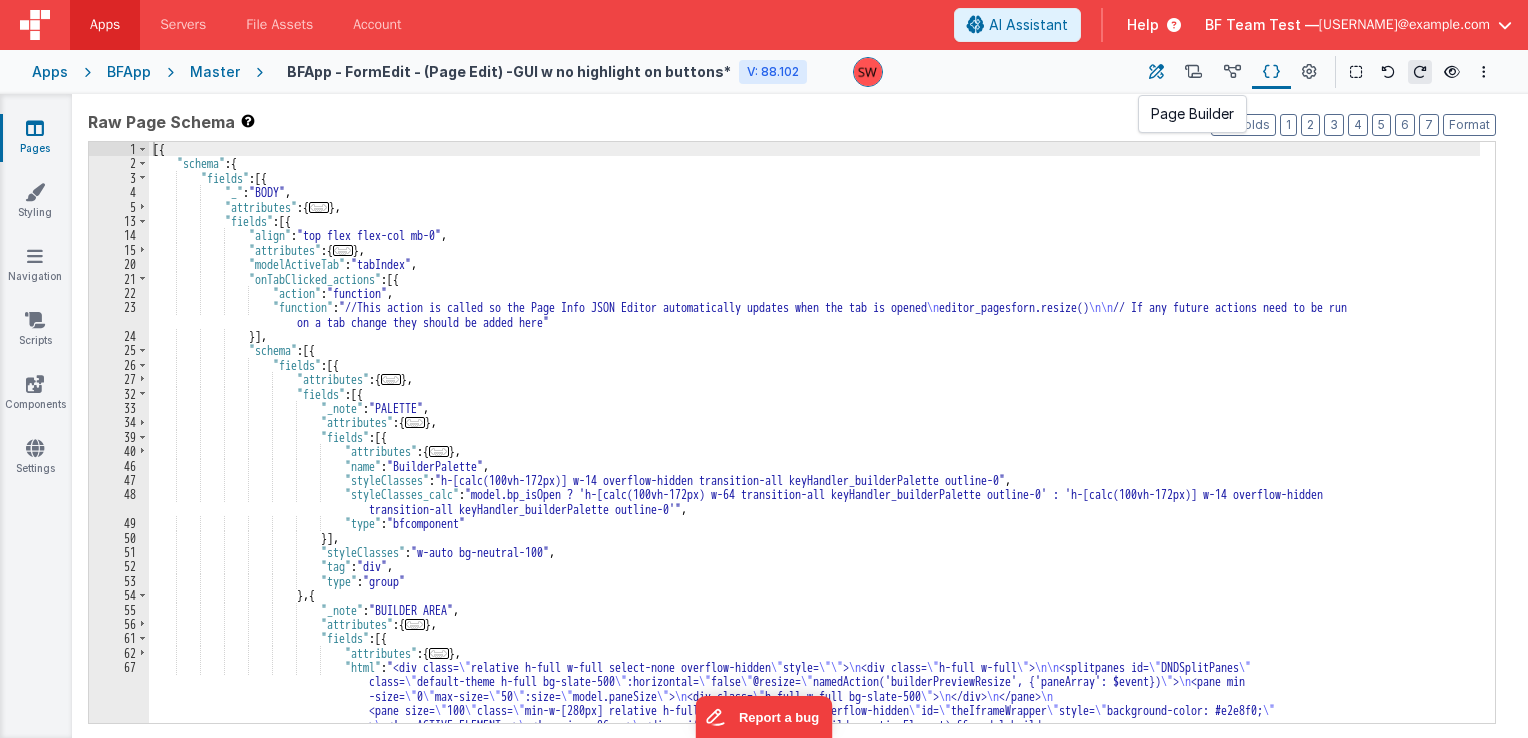 click at bounding box center [1156, 72] 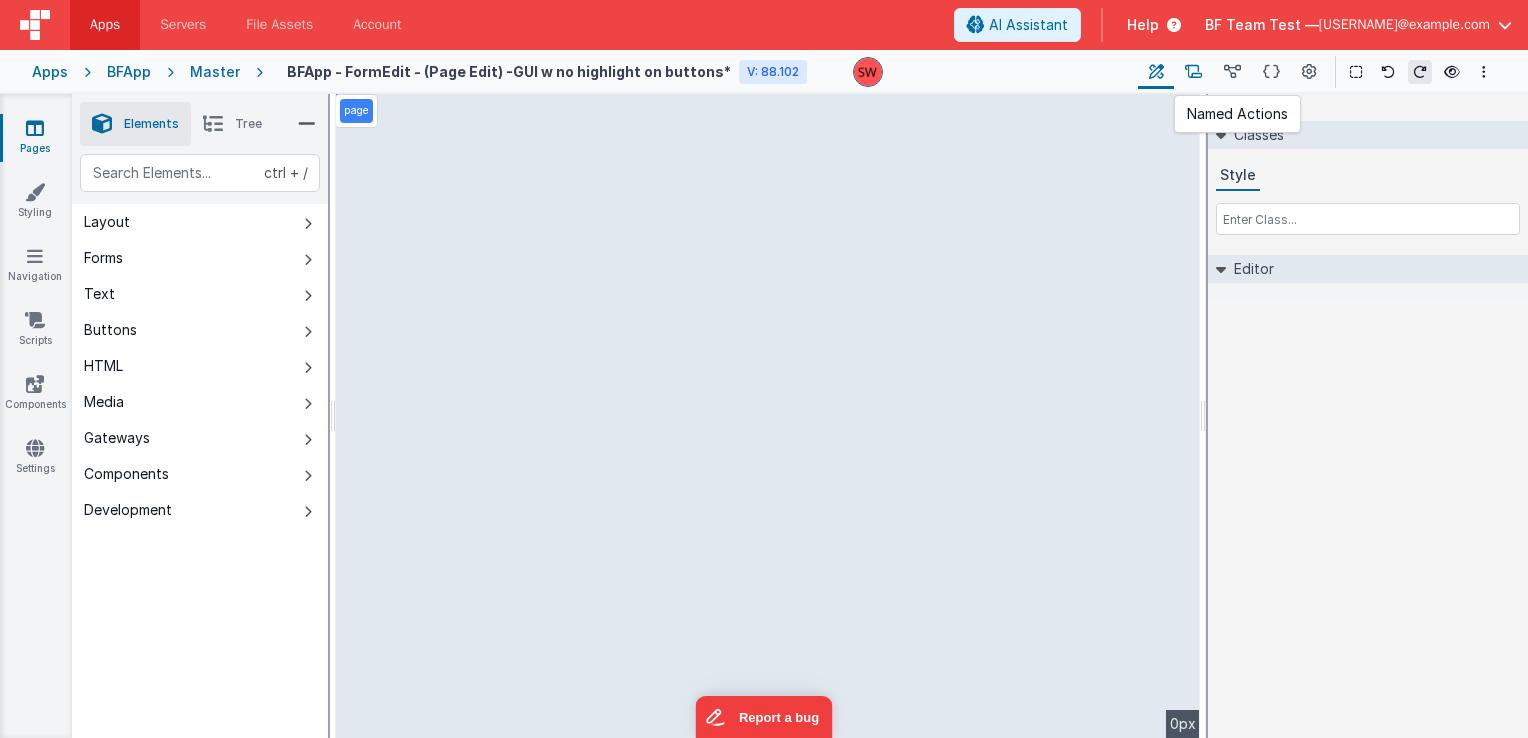 click at bounding box center (1193, 72) 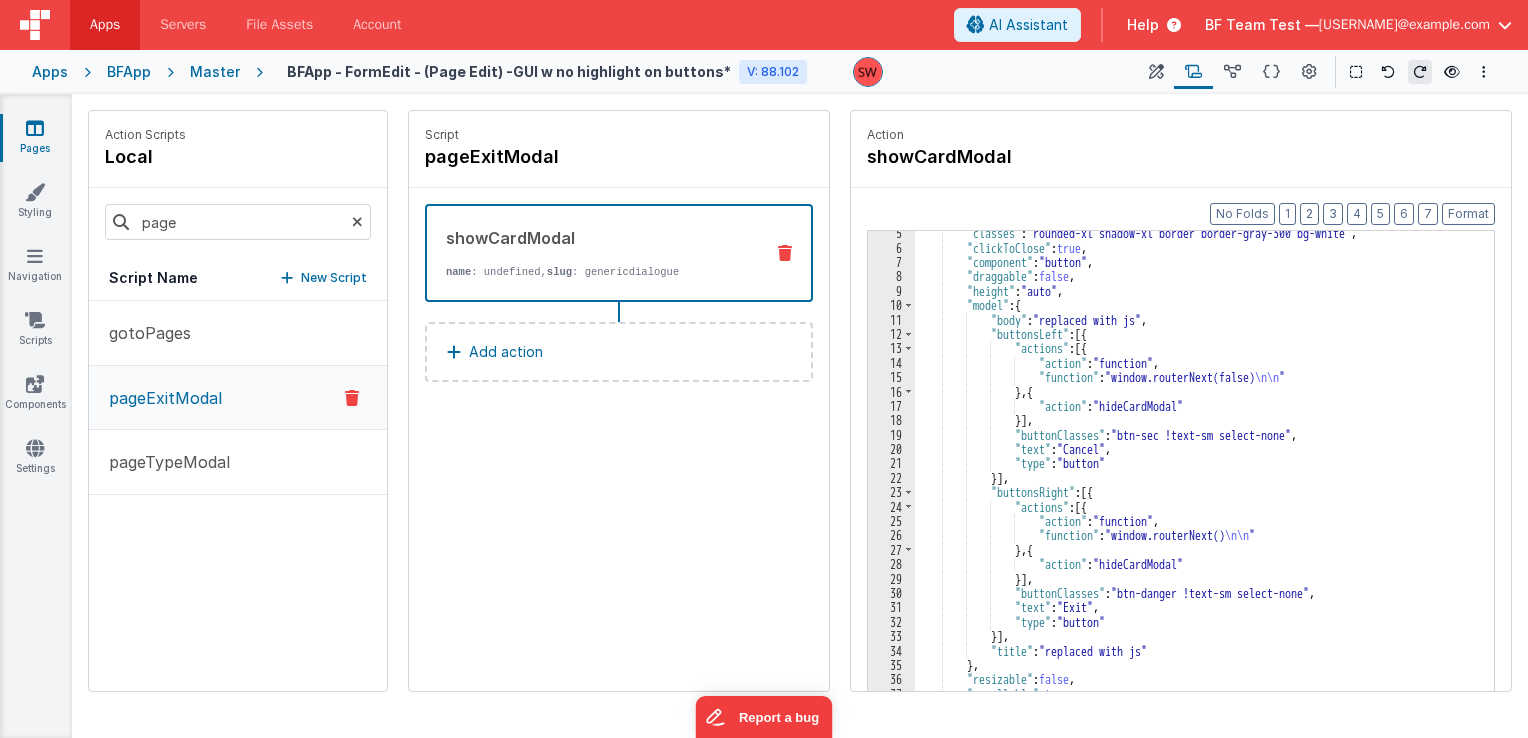 scroll, scrollTop: 0, scrollLeft: 0, axis: both 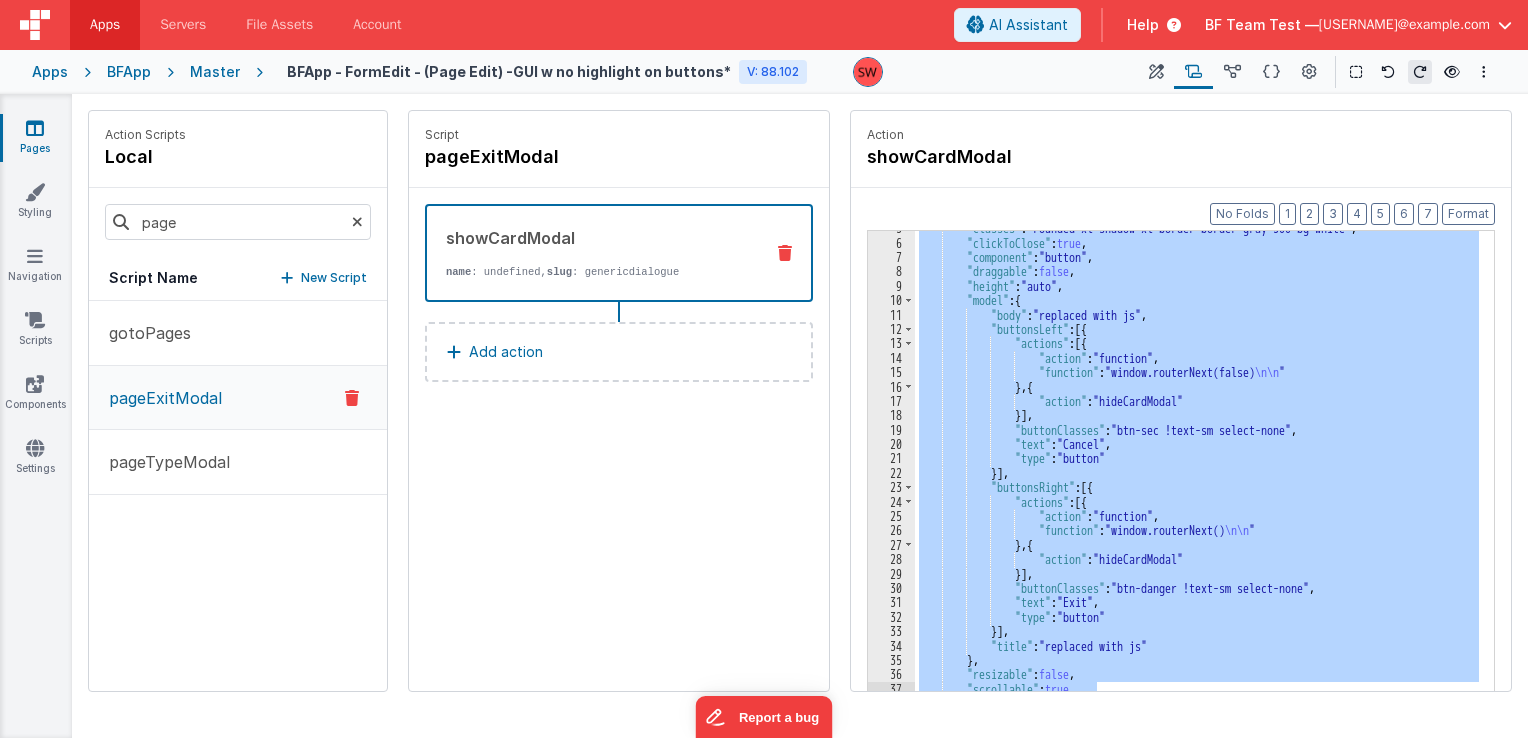 drag, startPoint x: 920, startPoint y: 240, endPoint x: 1128, endPoint y: 692, distance: 497.56204 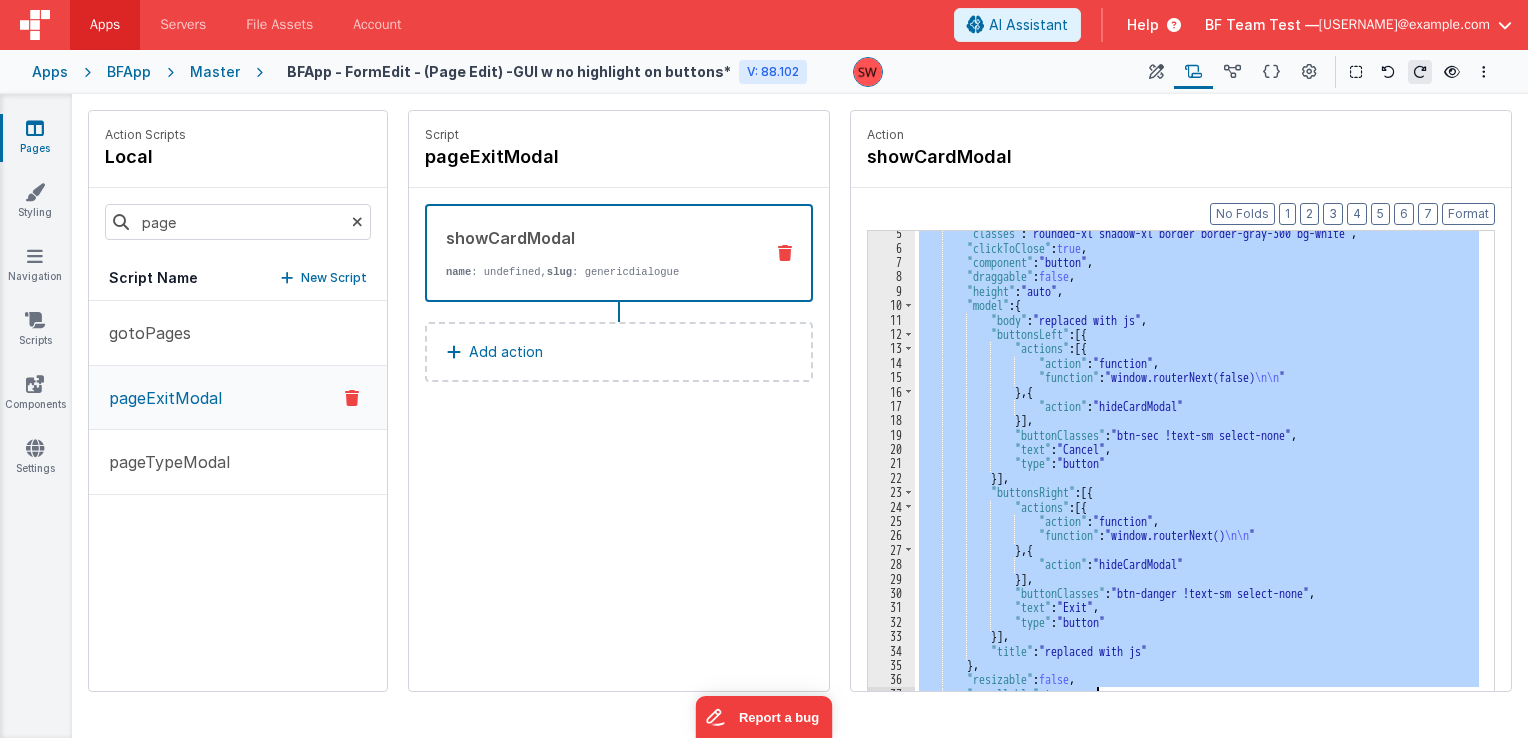 scroll, scrollTop: 124, scrollLeft: 0, axis: vertical 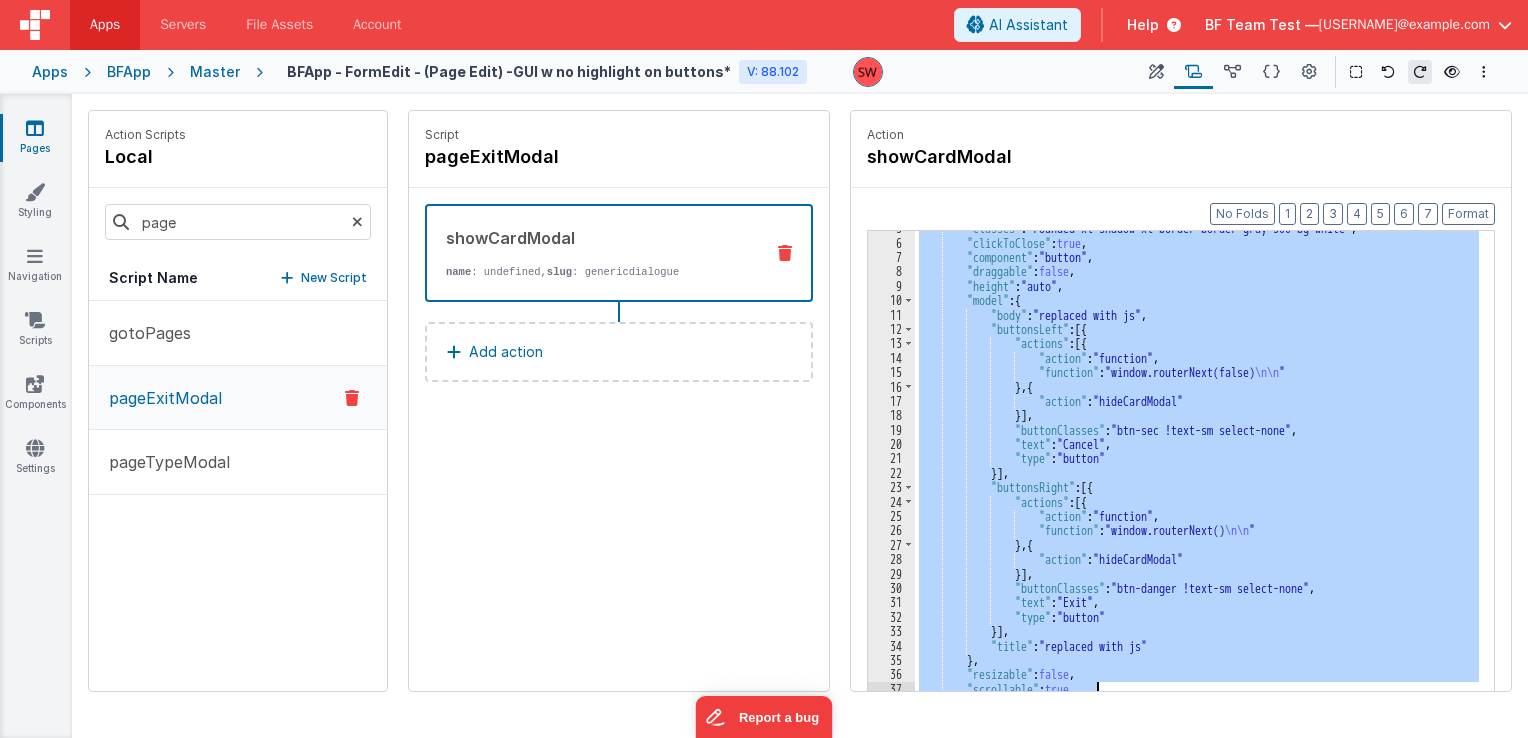 click on ""classes" :  "rounded-xl shadow-xl border border-gray-300 bg-white" ,           "clickToClose" :  true ,           "component" :  "button" ,           "draggable" :  false ,           "height" :  "auto" ,           "model" :  {                "body" :  "replaced with js" ,                "buttonsLeft" :  [{                     "actions" :  [{                          "action" :  "function" ,                          "function" :  "window.routerNext(false) \n\n "                     } ,  {                          "action" :  "hideCardModal"                     }] ,                     "buttonClasses" :  "btn-sec !text-sm select-none" ,                     "text" :  "Cancel" ,                     "type" :  "button"                }] ,                "buttonsRight" :  [{                     "actions" :  [{                          "action" :  "function" ,                          "function" :  "window.routerNext() \n\n "                     } ,  {                          "action" :  "hideCardModal" ," at bounding box center (1197, 492) 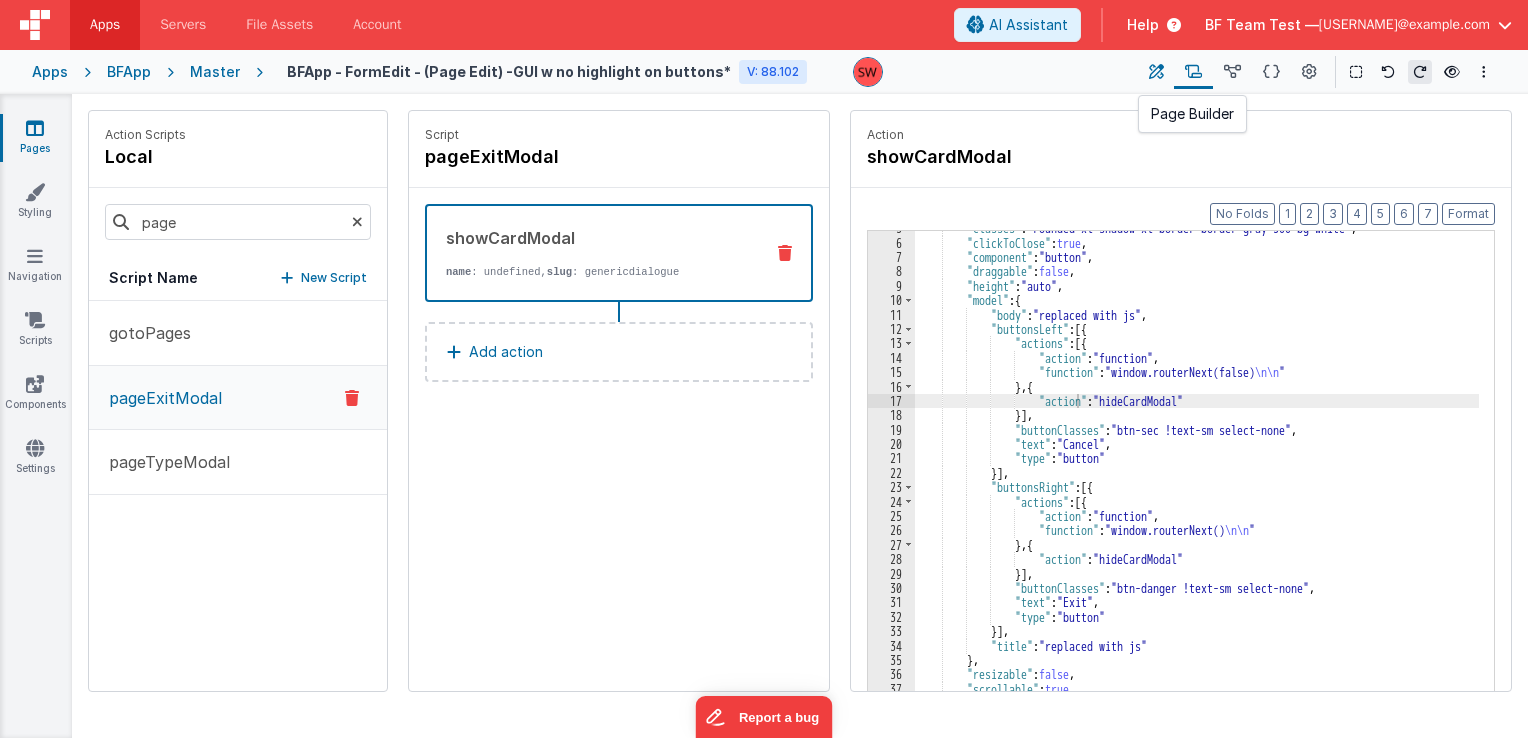 click at bounding box center (1156, 72) 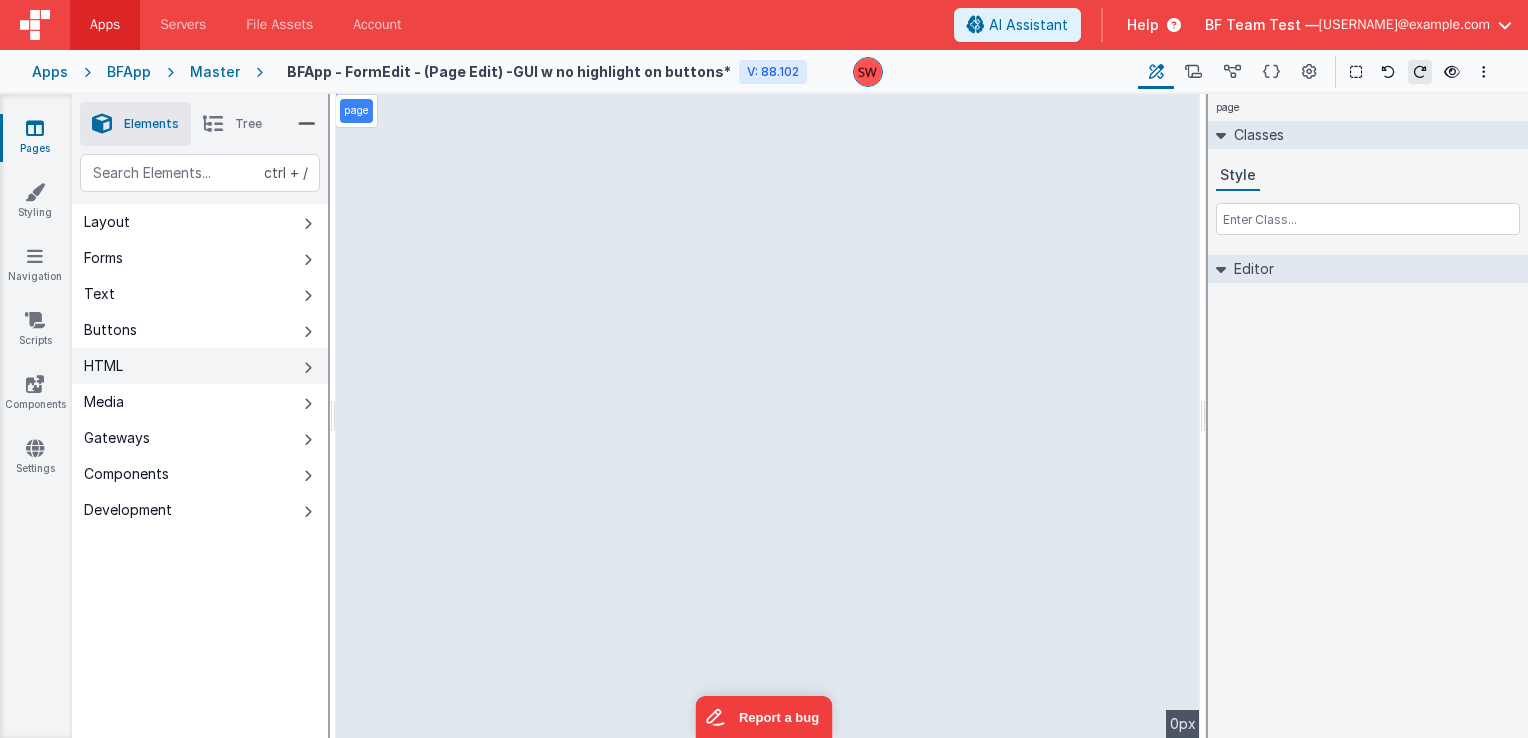 click on "HTML" at bounding box center (200, 366) 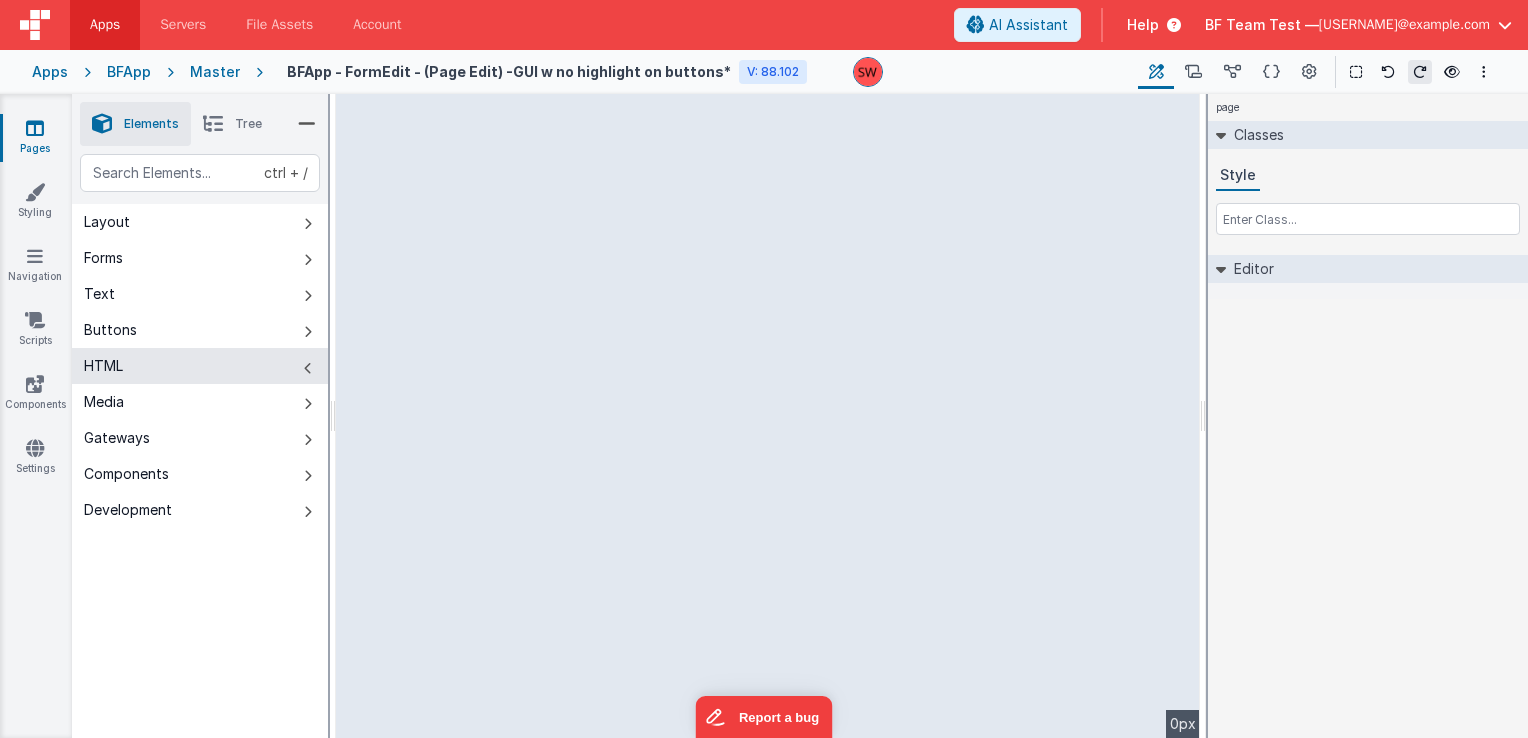 click on "Tree" at bounding box center [232, 124] 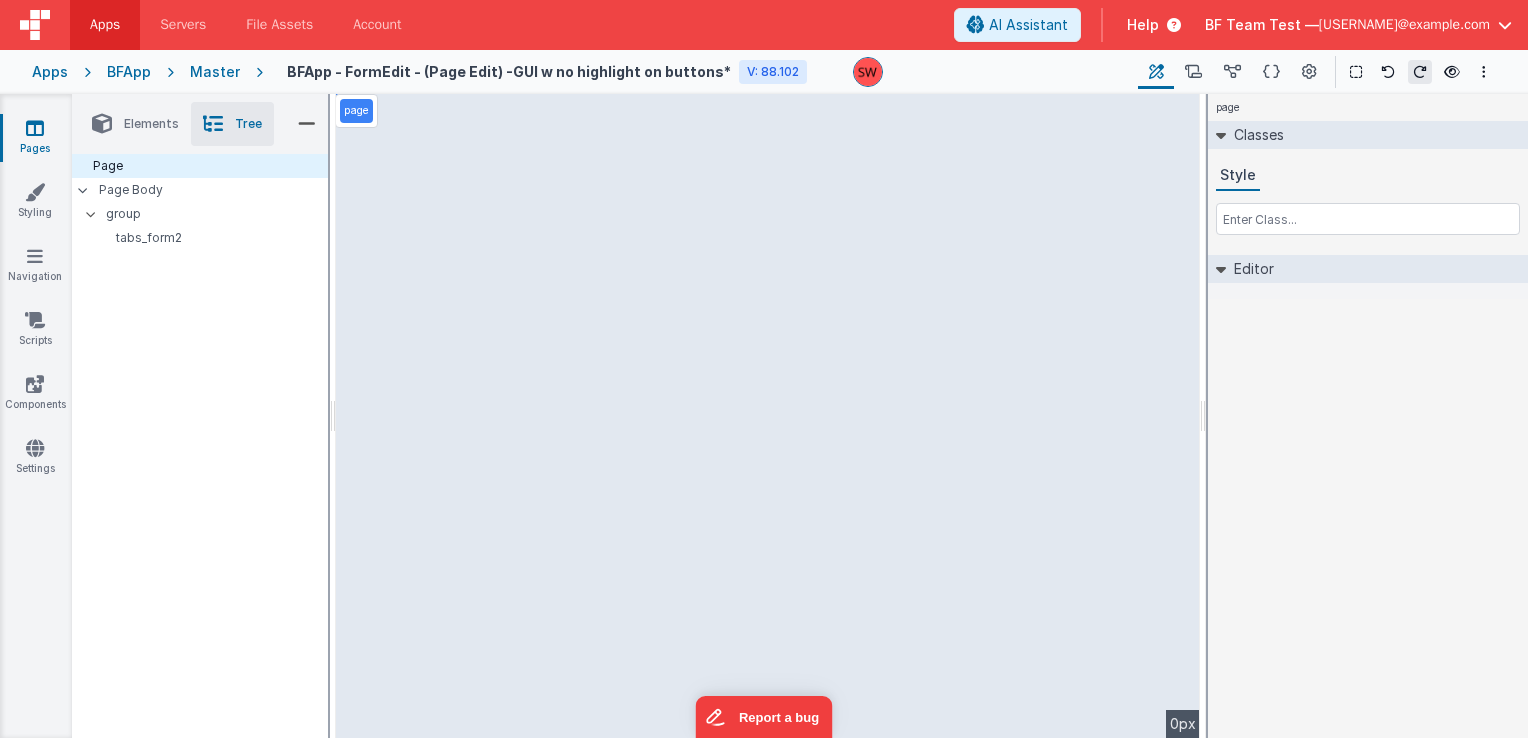 click on "Tree" at bounding box center (232, 124) 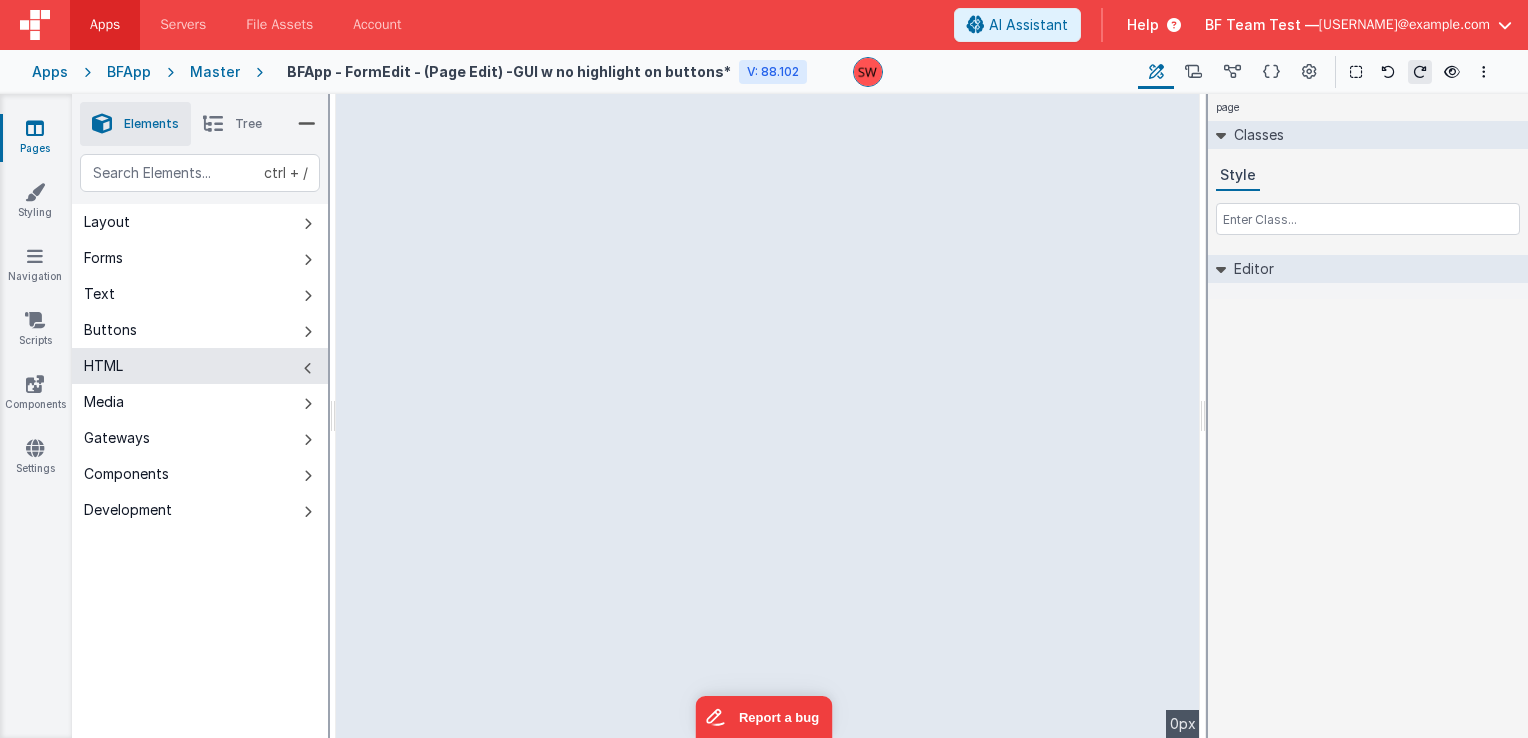 drag, startPoint x: 155, startPoint y: 362, endPoint x: 249, endPoint y: 145, distance: 236.48466 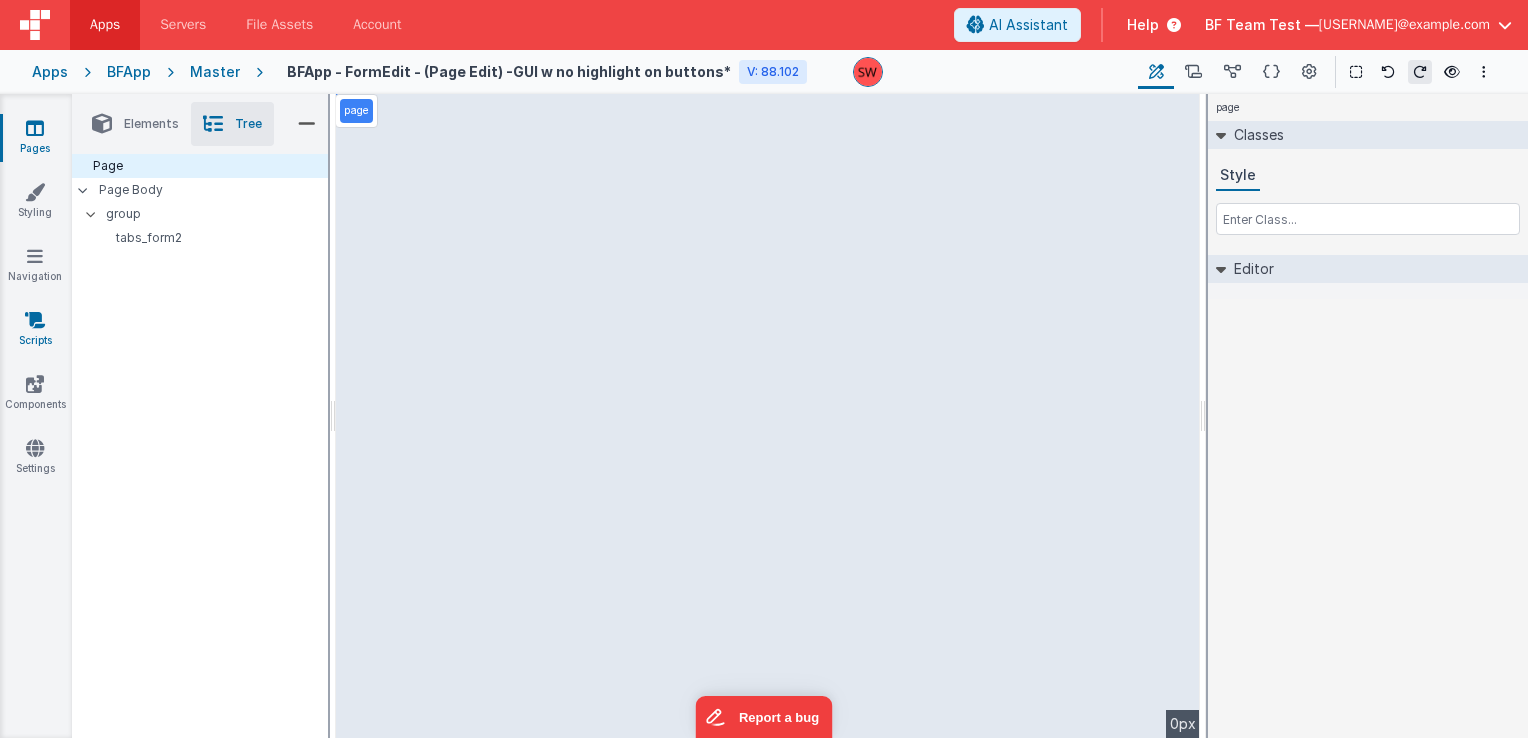 click on "Scripts" at bounding box center (35, 330) 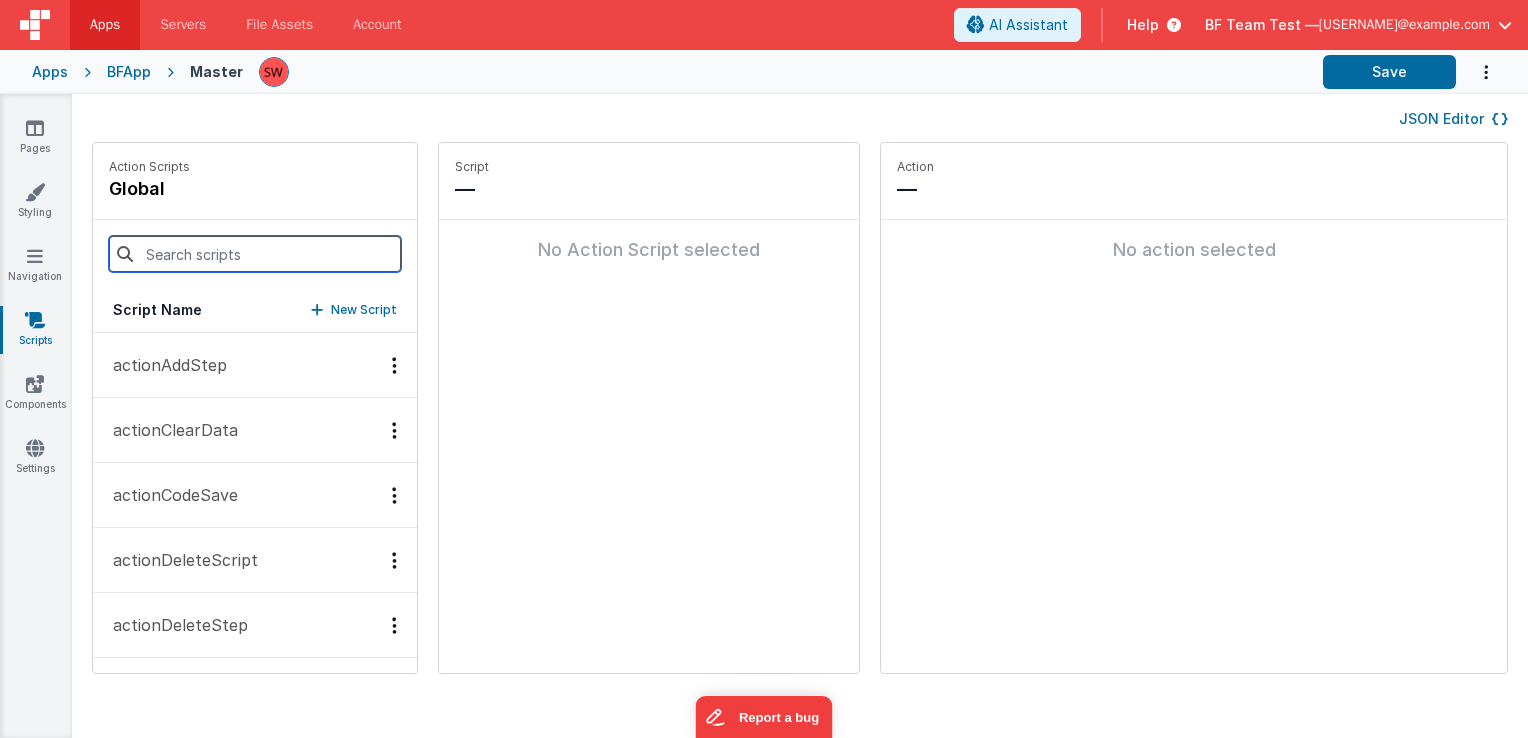 click at bounding box center [255, 254] 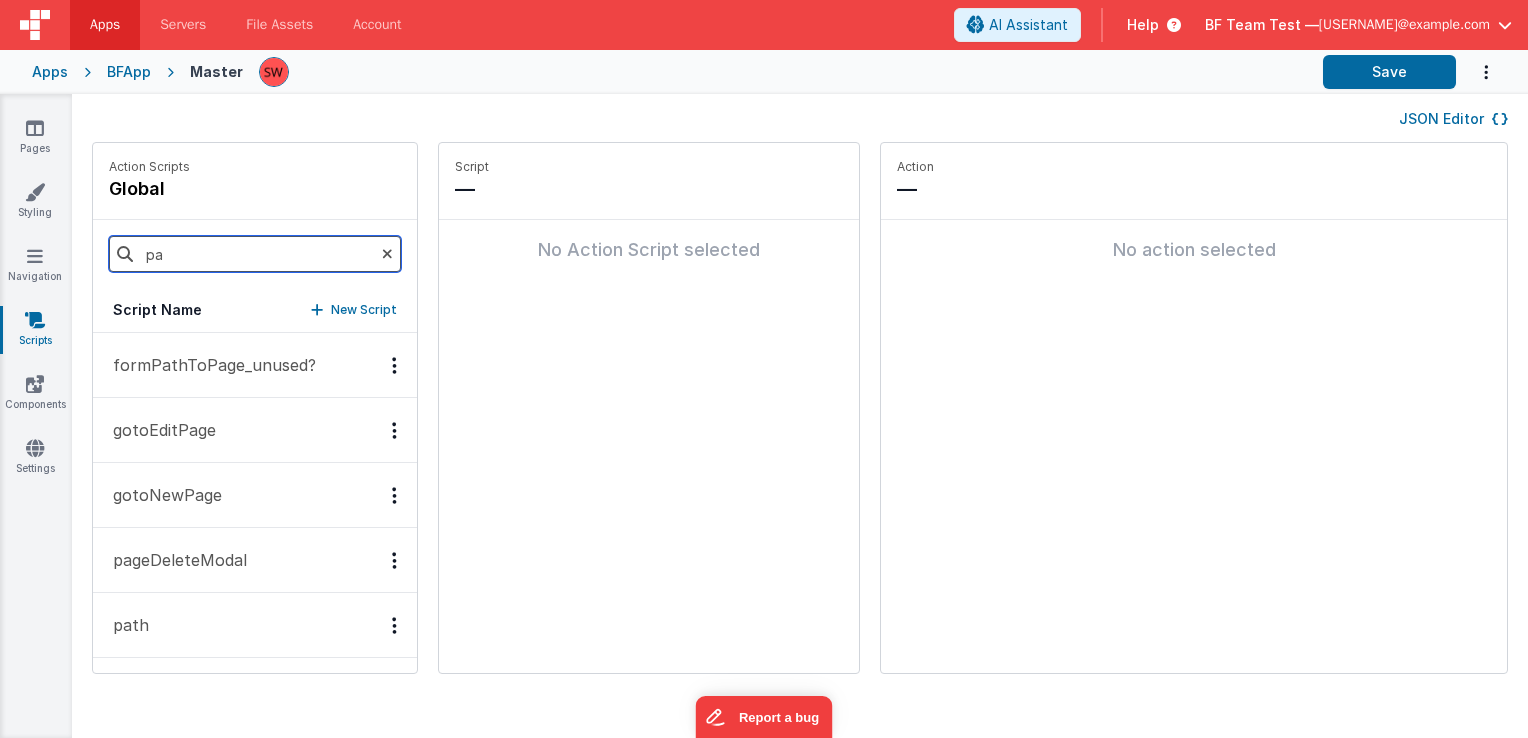 type on "p" 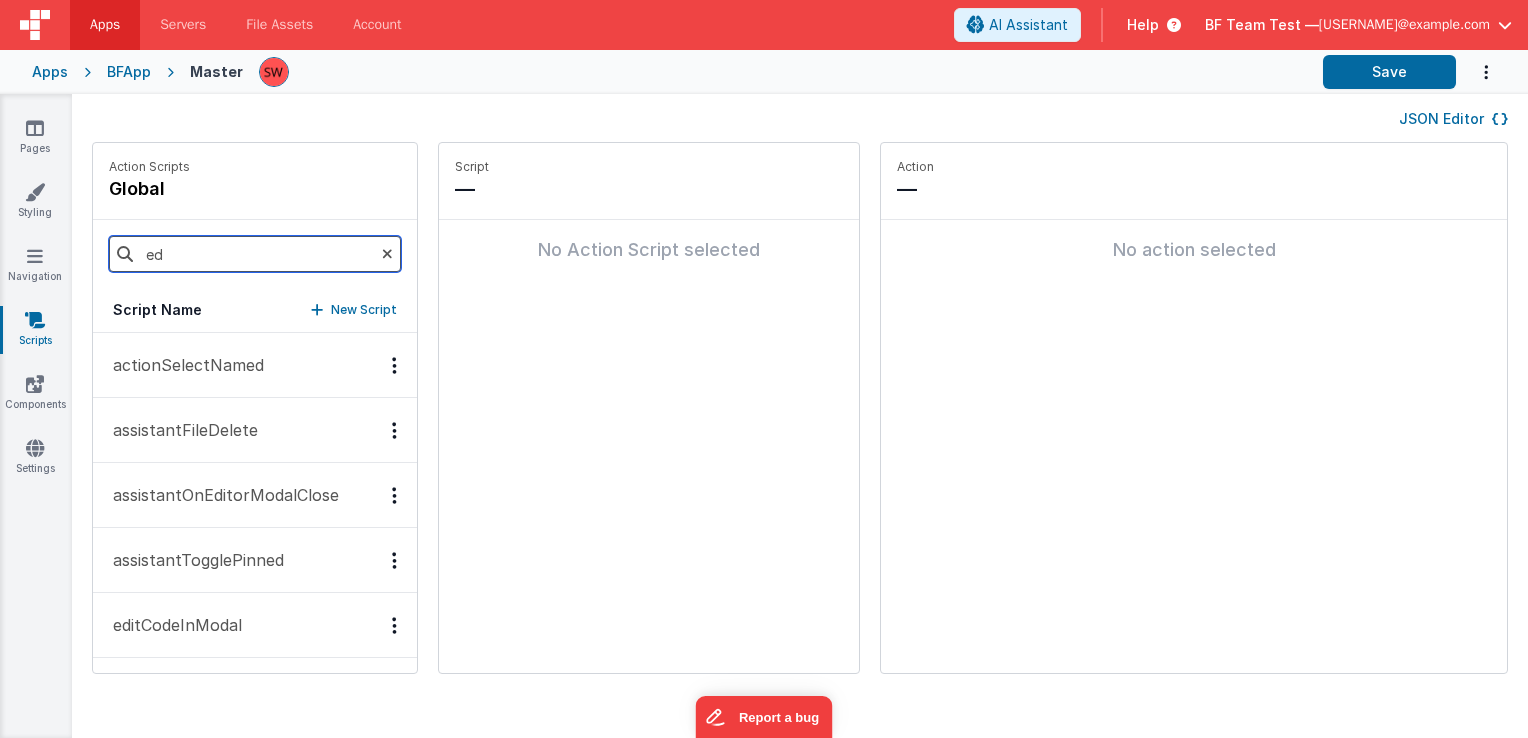 type on "e" 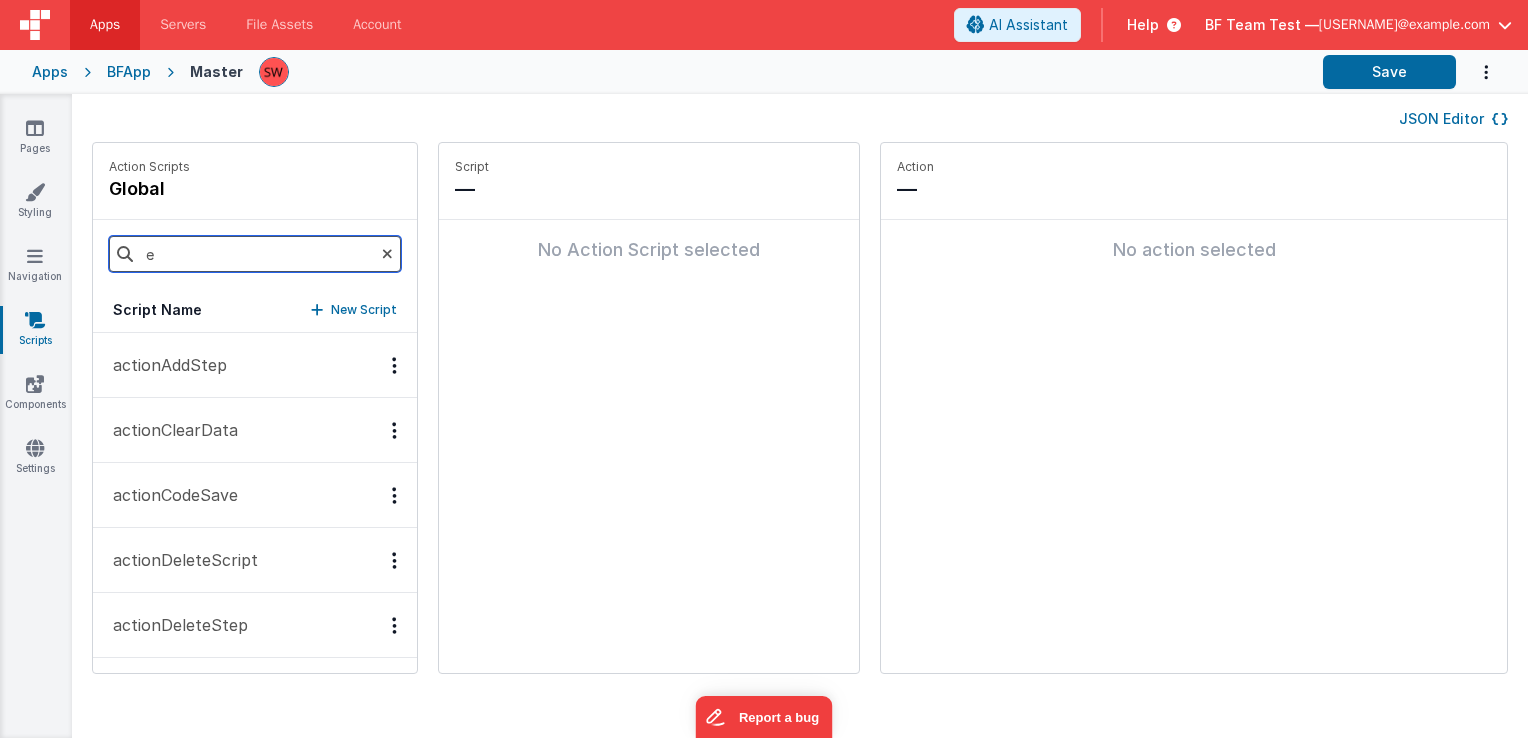 type 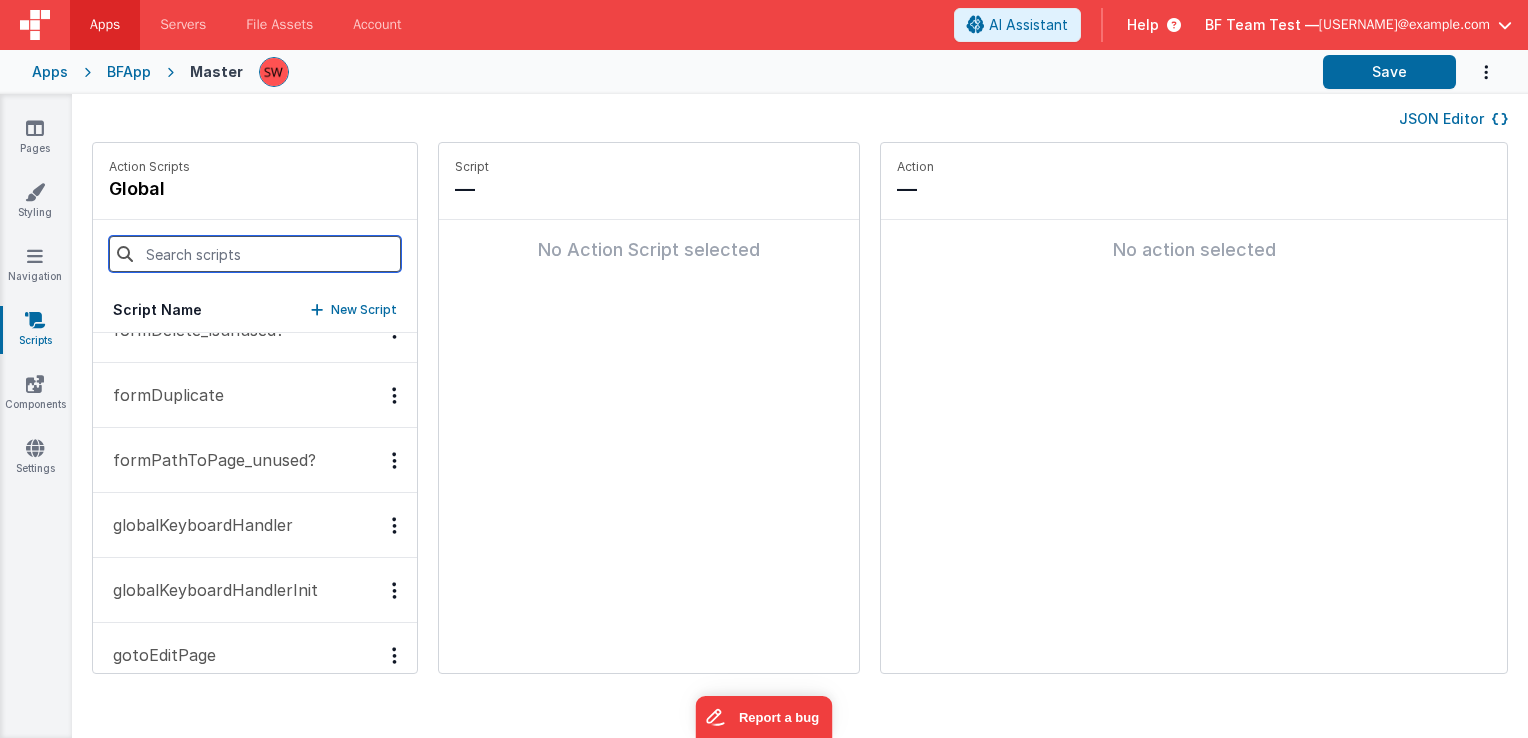 scroll, scrollTop: 3212, scrollLeft: 0, axis: vertical 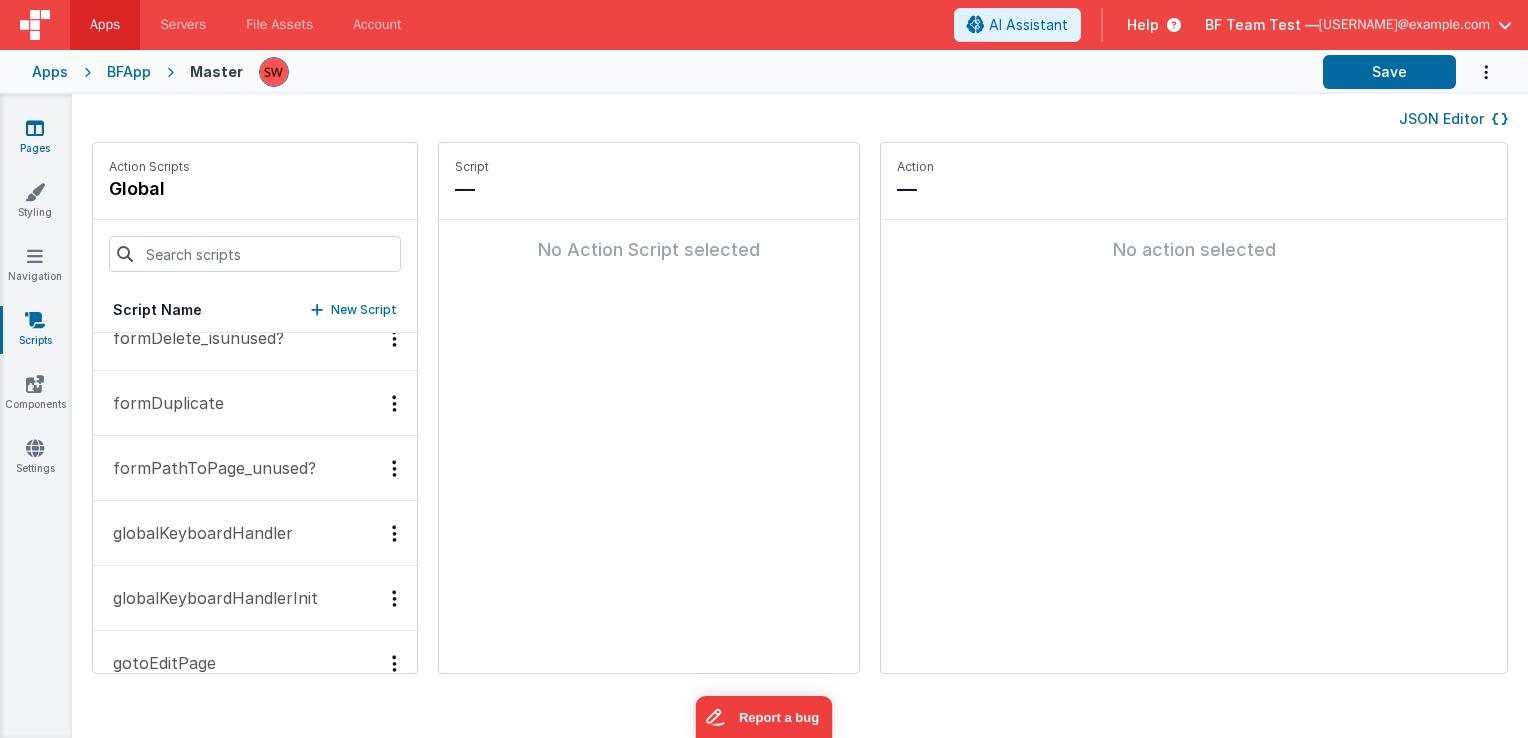 click on "Pages" at bounding box center (35, 138) 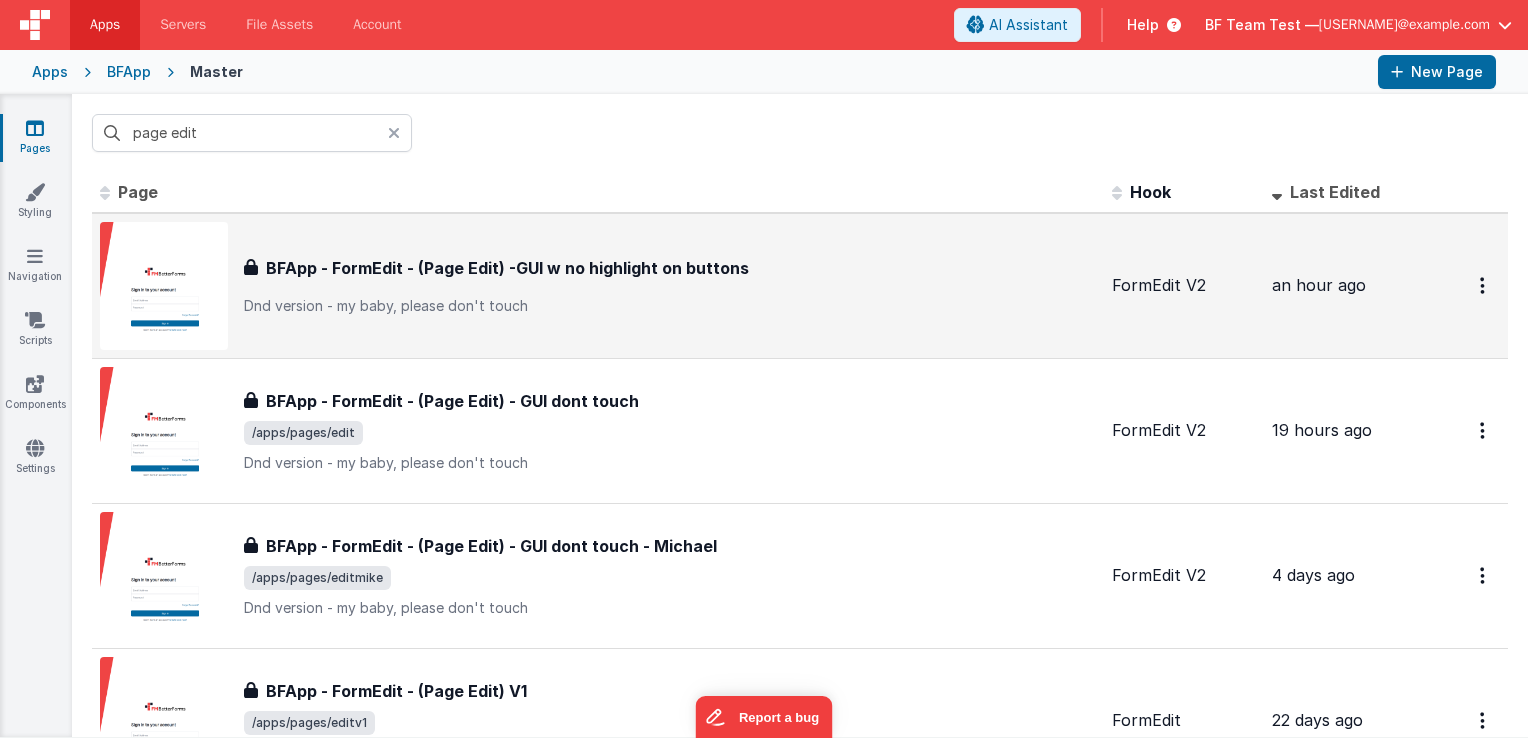 click on "BFApp - FormEdit - (Page Edit) -GUI w no highlight on buttons" at bounding box center [507, 268] 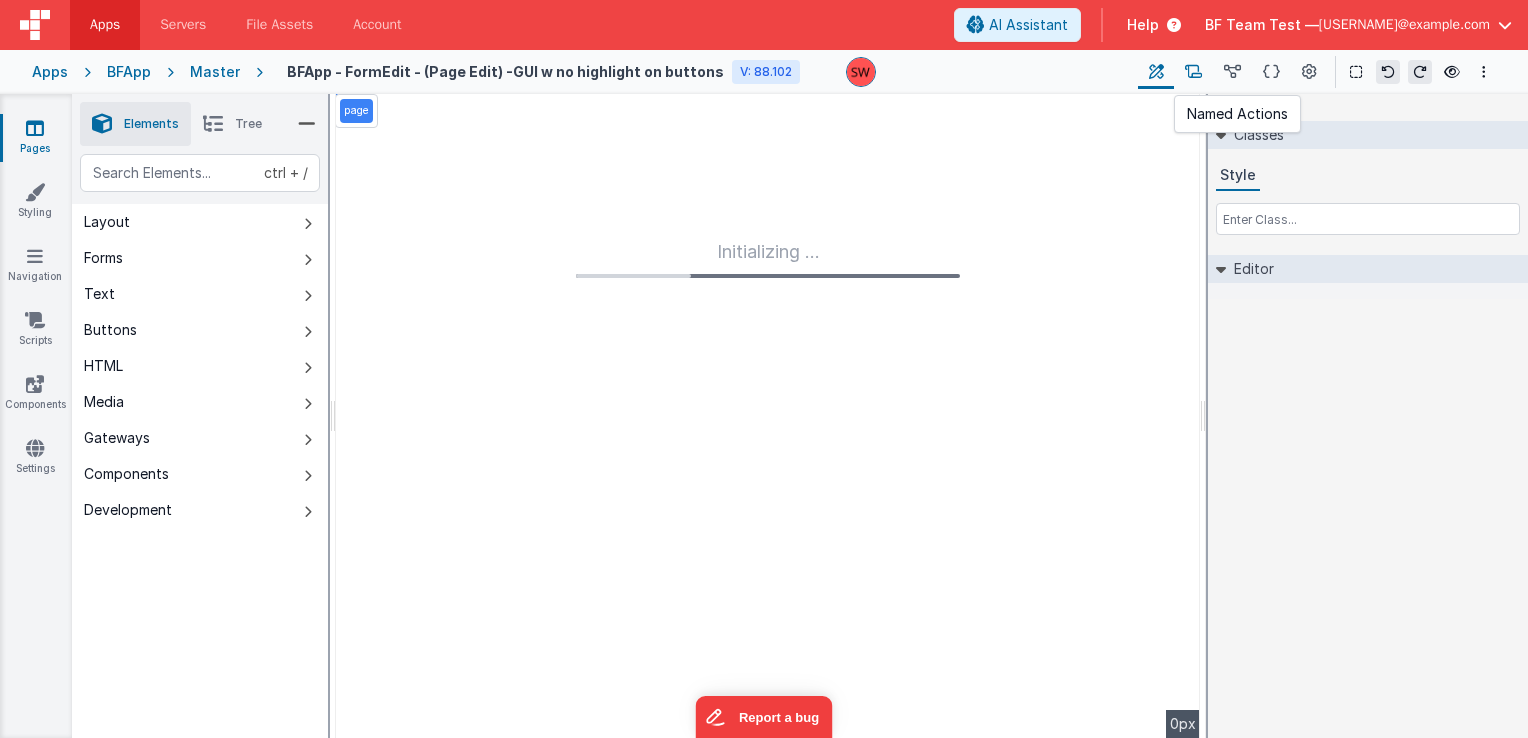 click at bounding box center (1193, 72) 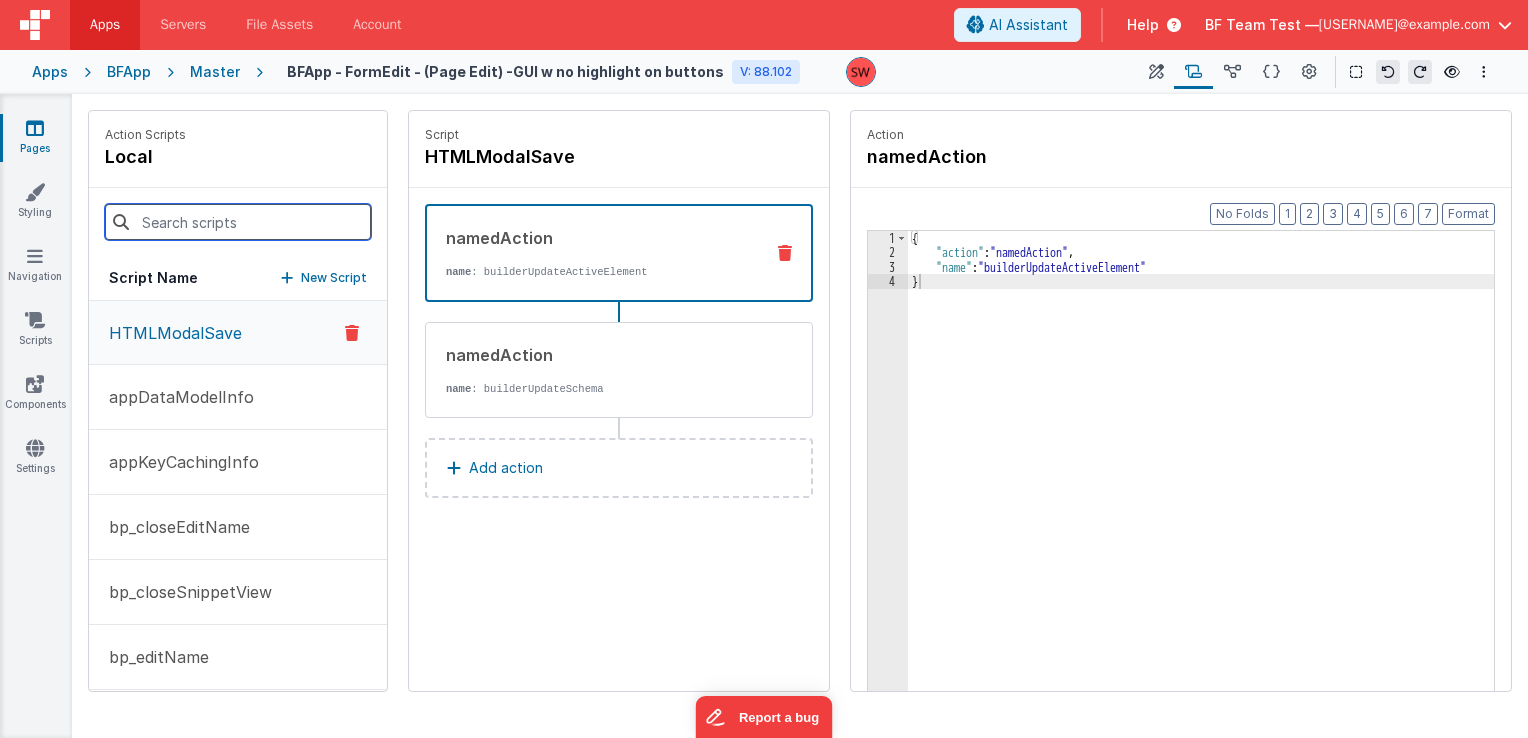 click at bounding box center [238, 222] 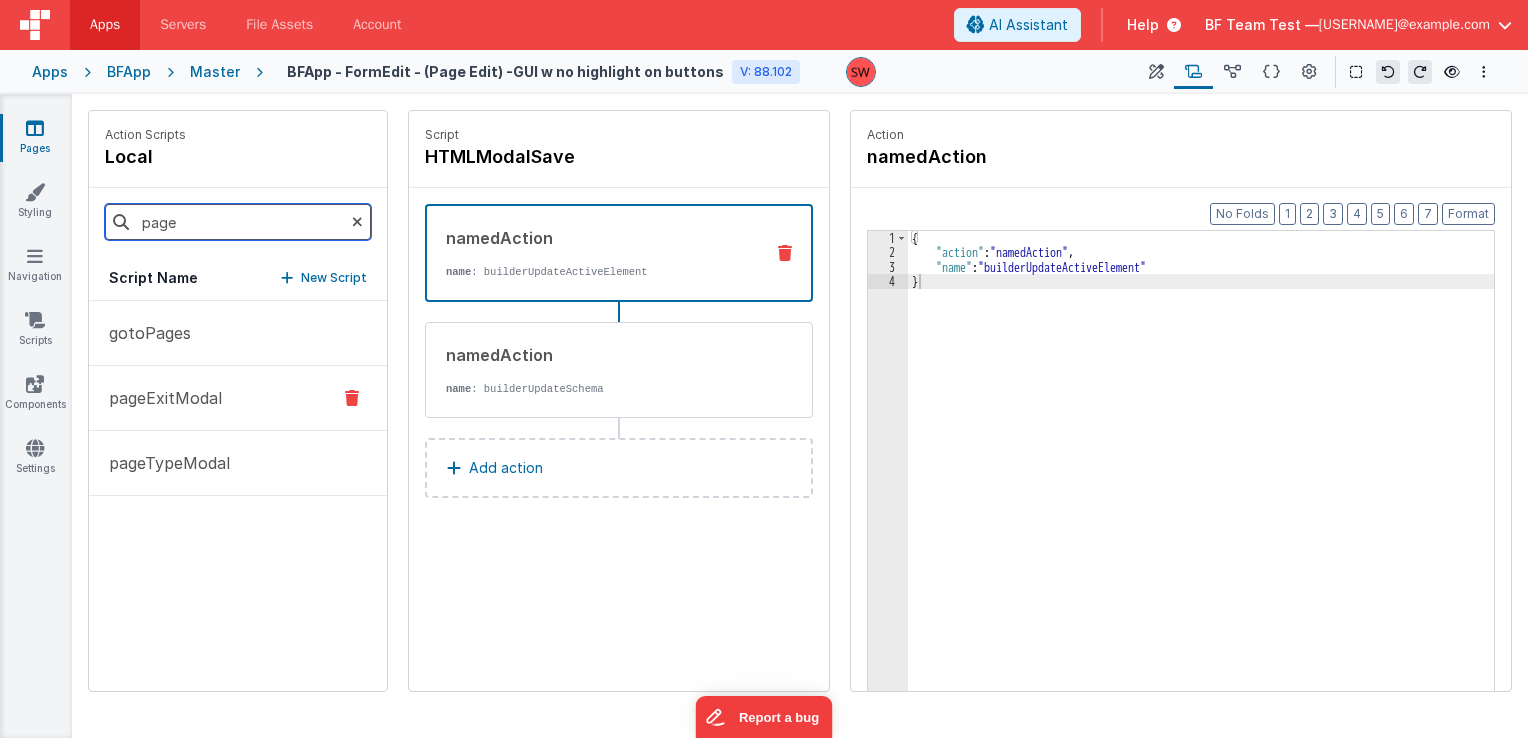 type on "page" 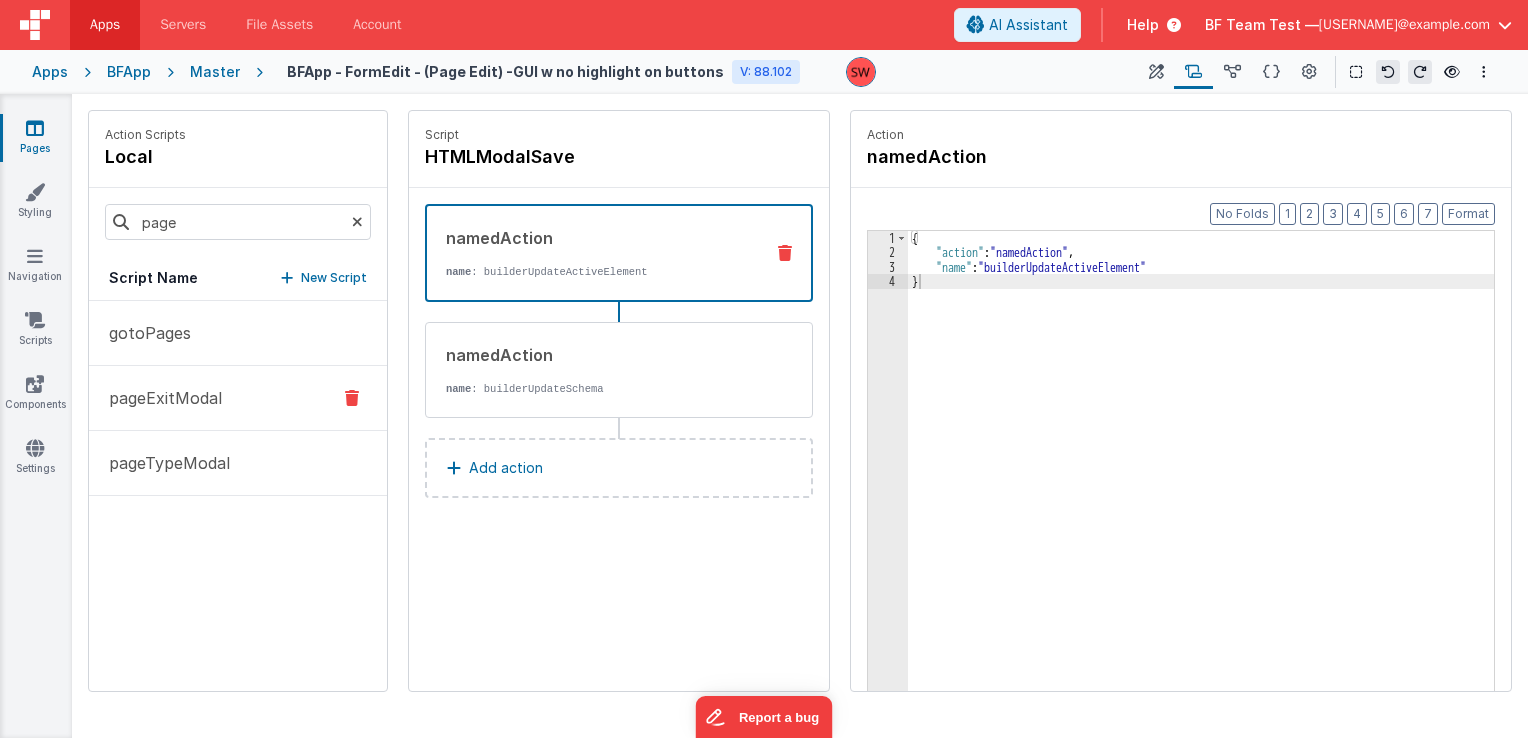 click on "pageExitModal" at bounding box center (159, 398) 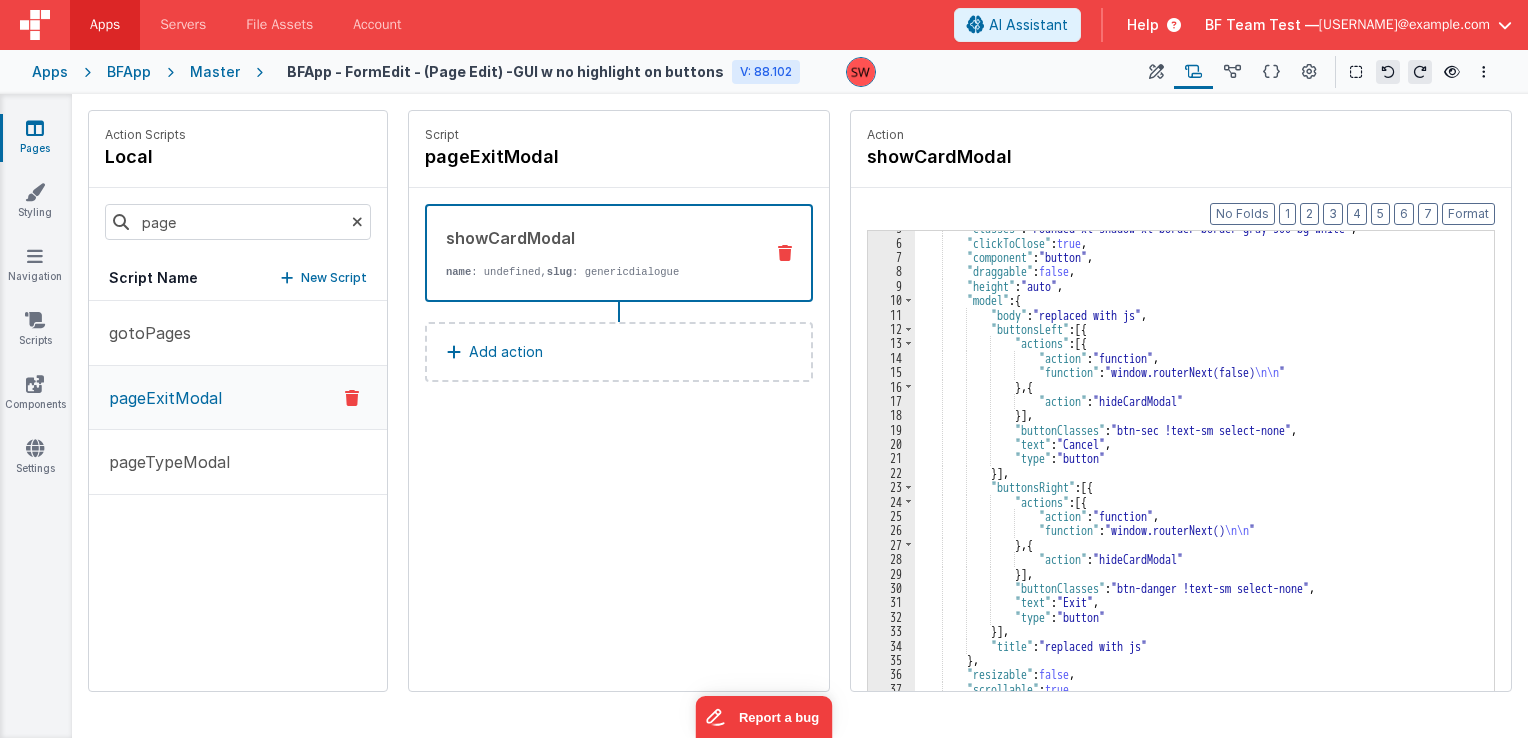 scroll, scrollTop: 124, scrollLeft: 0, axis: vertical 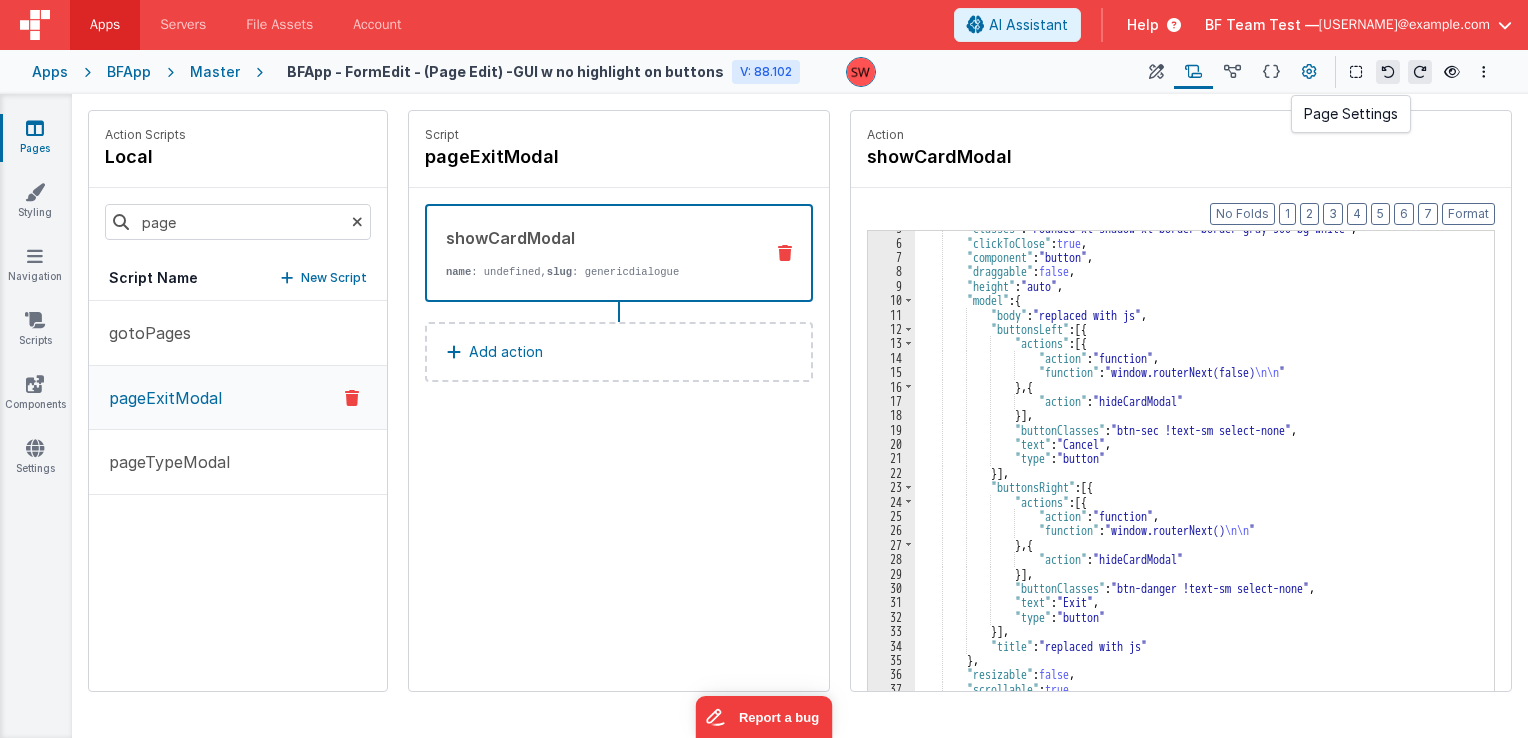 click at bounding box center (1309, 72) 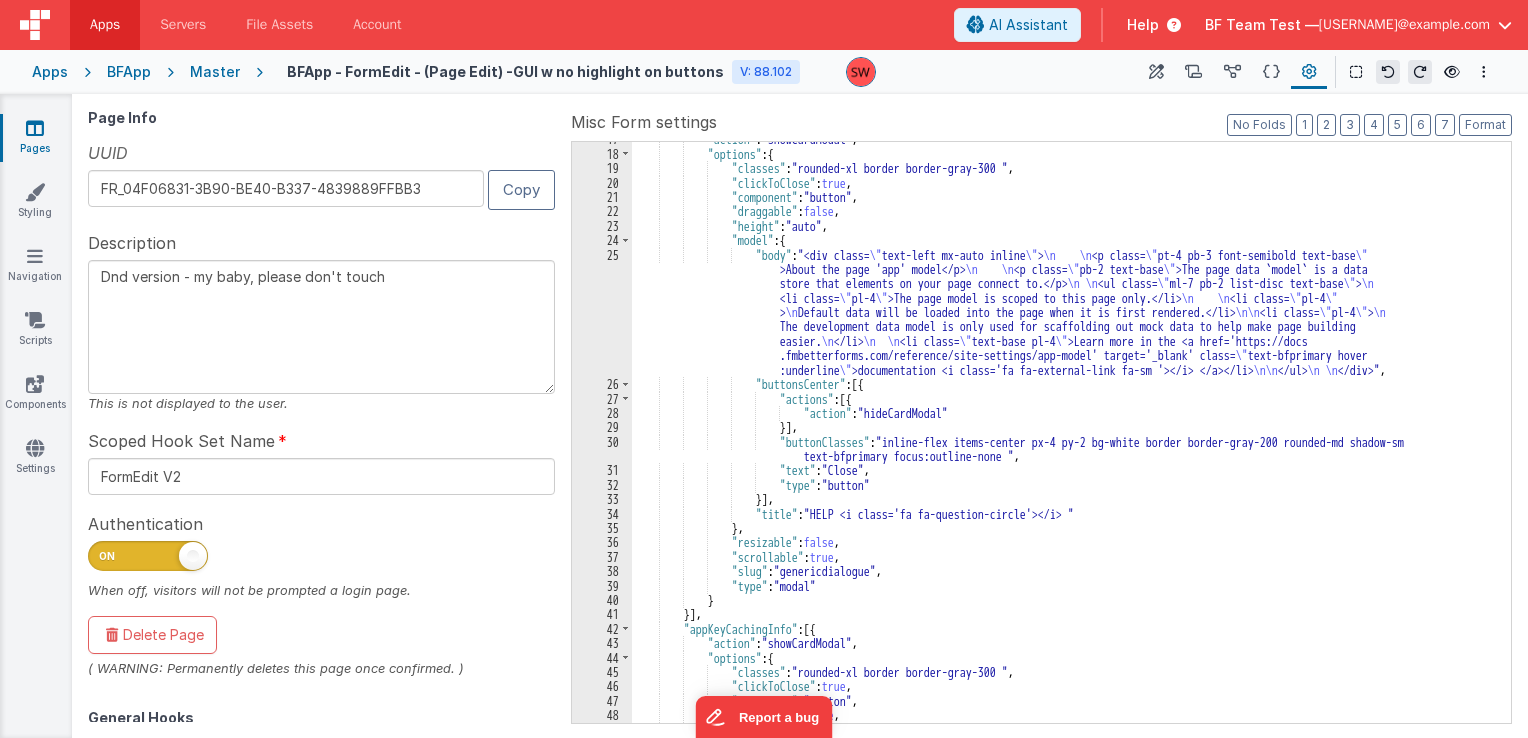 scroll, scrollTop: 240, scrollLeft: 0, axis: vertical 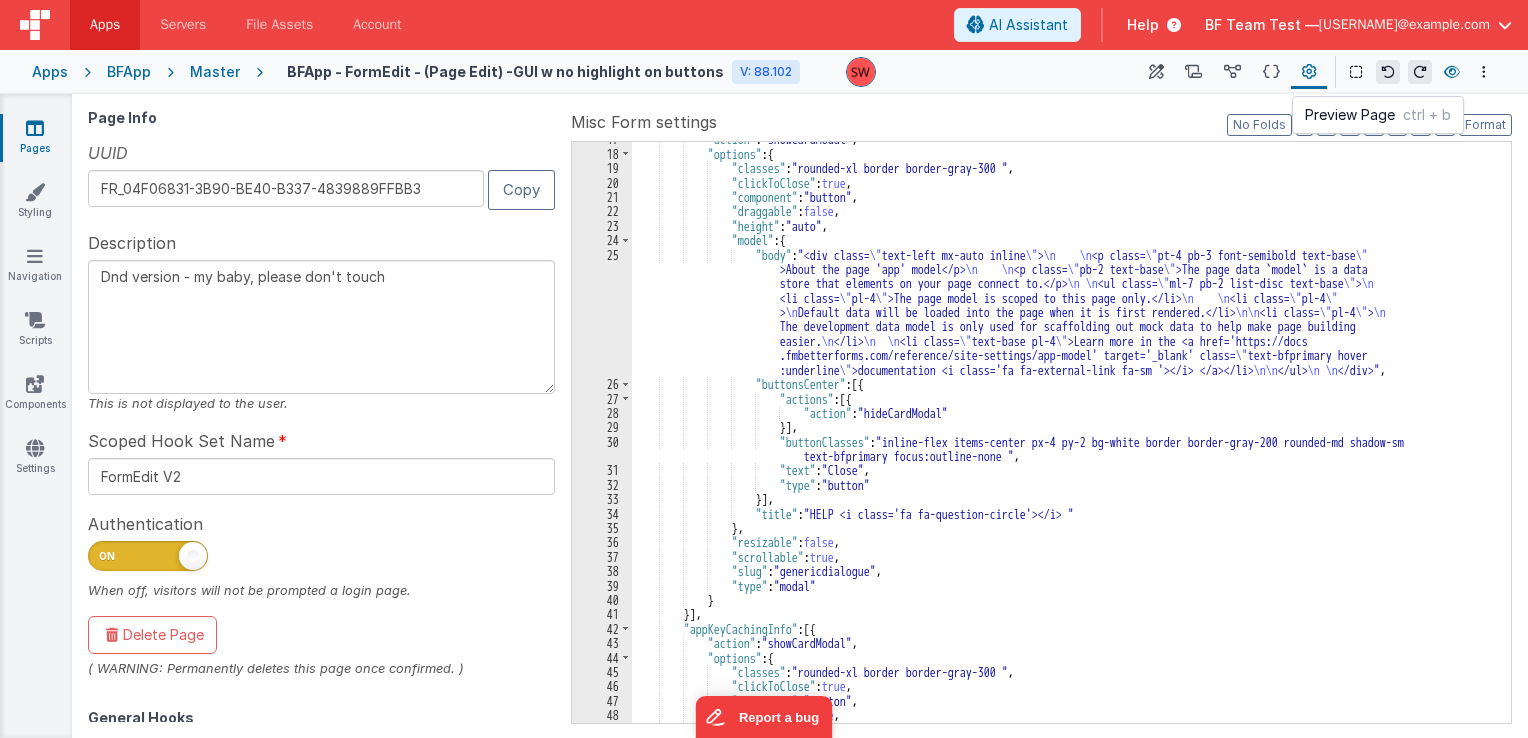 click at bounding box center (1452, 72) 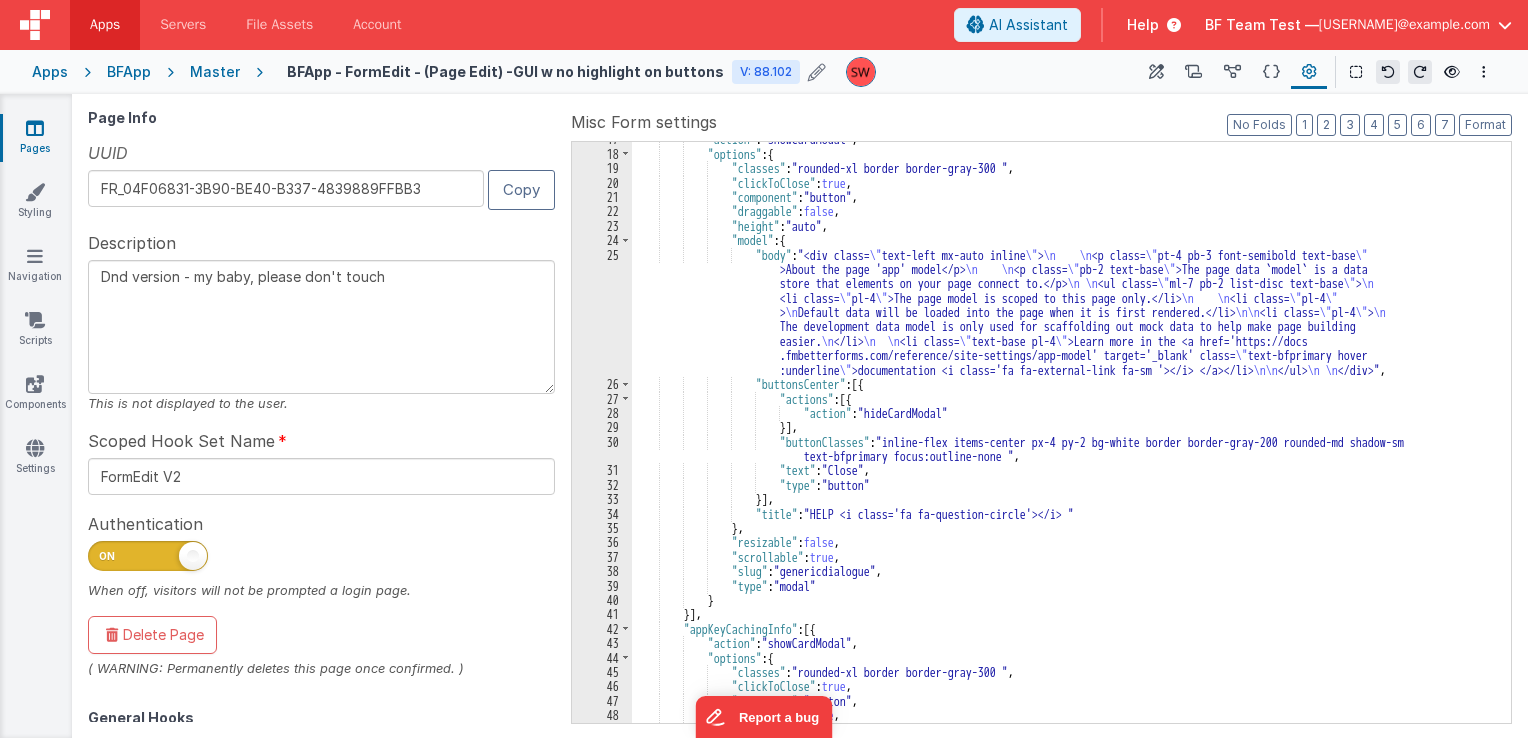 click on "BFApp - FormEdit - (Page Edit) -GUI w no highlight on buttons" at bounding box center (505, 71) 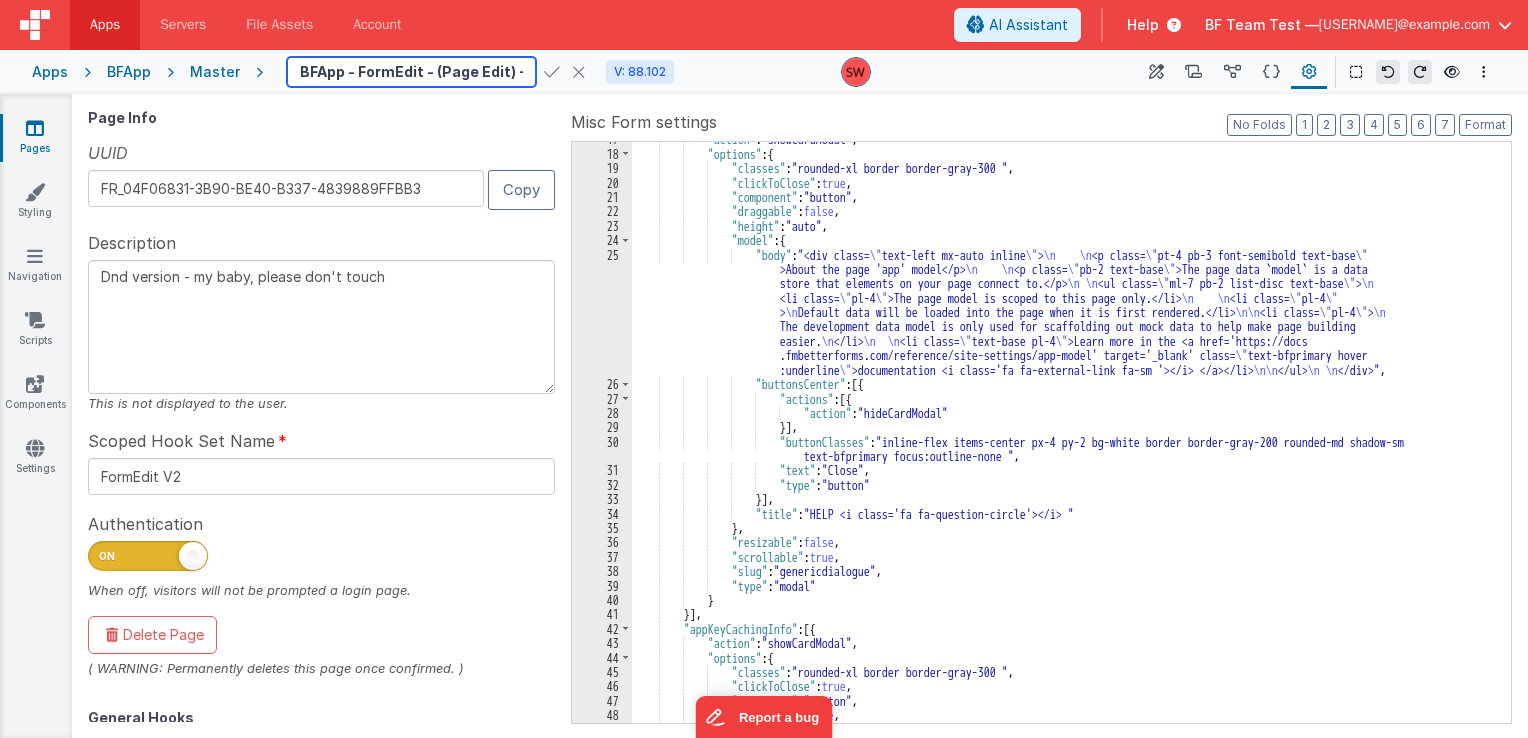 scroll, scrollTop: 0, scrollLeft: 215, axis: horizontal 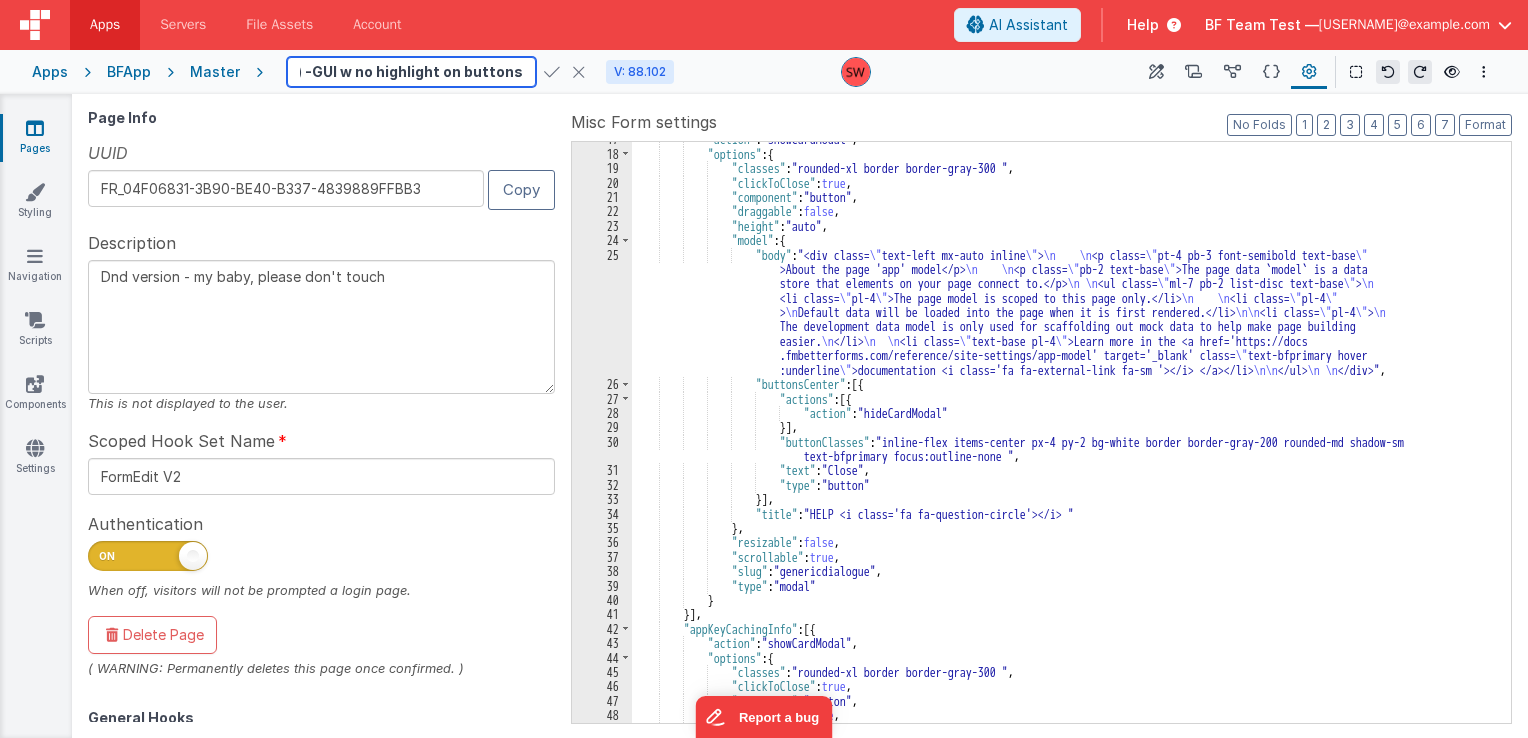 click on "BFApp - FormEdit - (Page Edit) -GUI w no highlight on buttons" at bounding box center (411, 72) 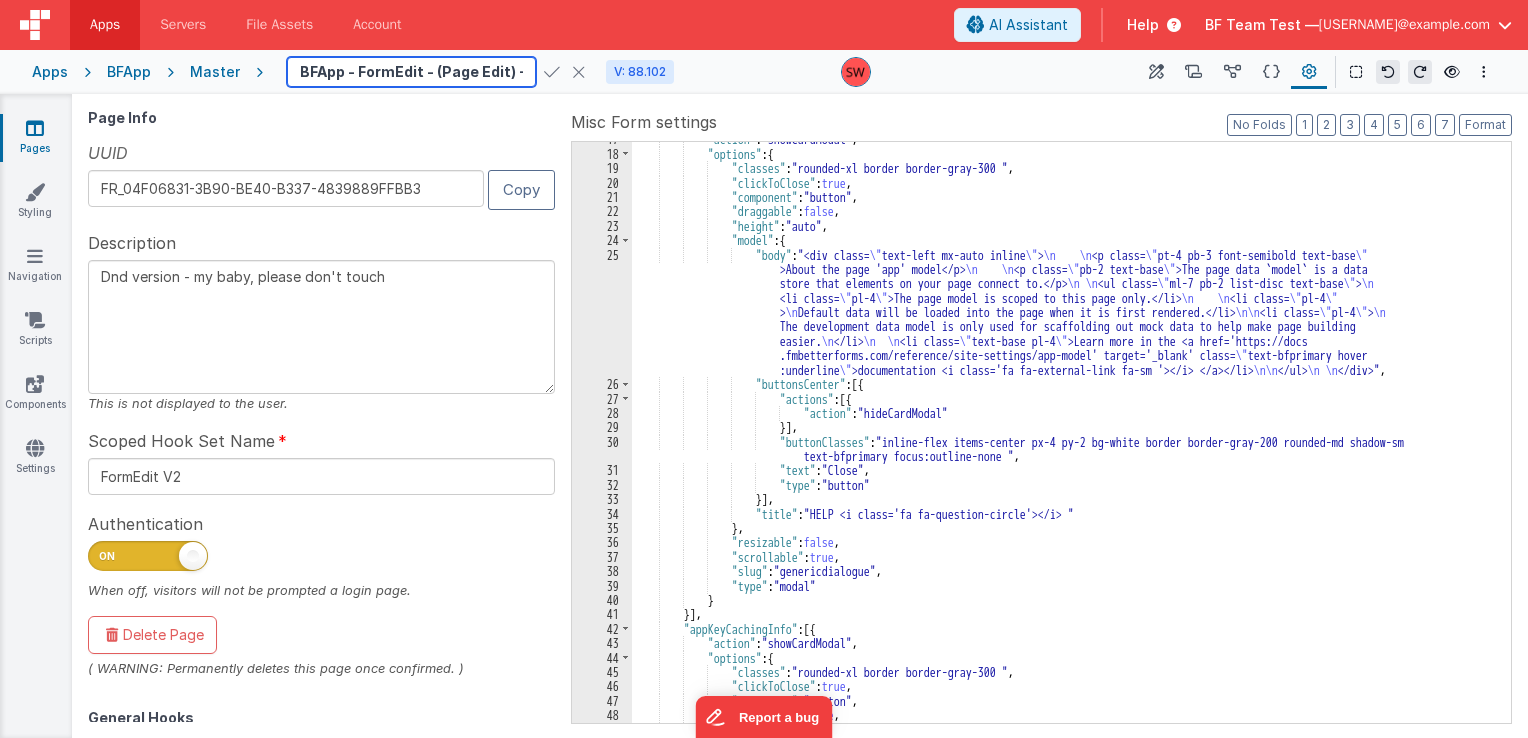 drag, startPoint x: 319, startPoint y: 74, endPoint x: 135, endPoint y: 74, distance: 184 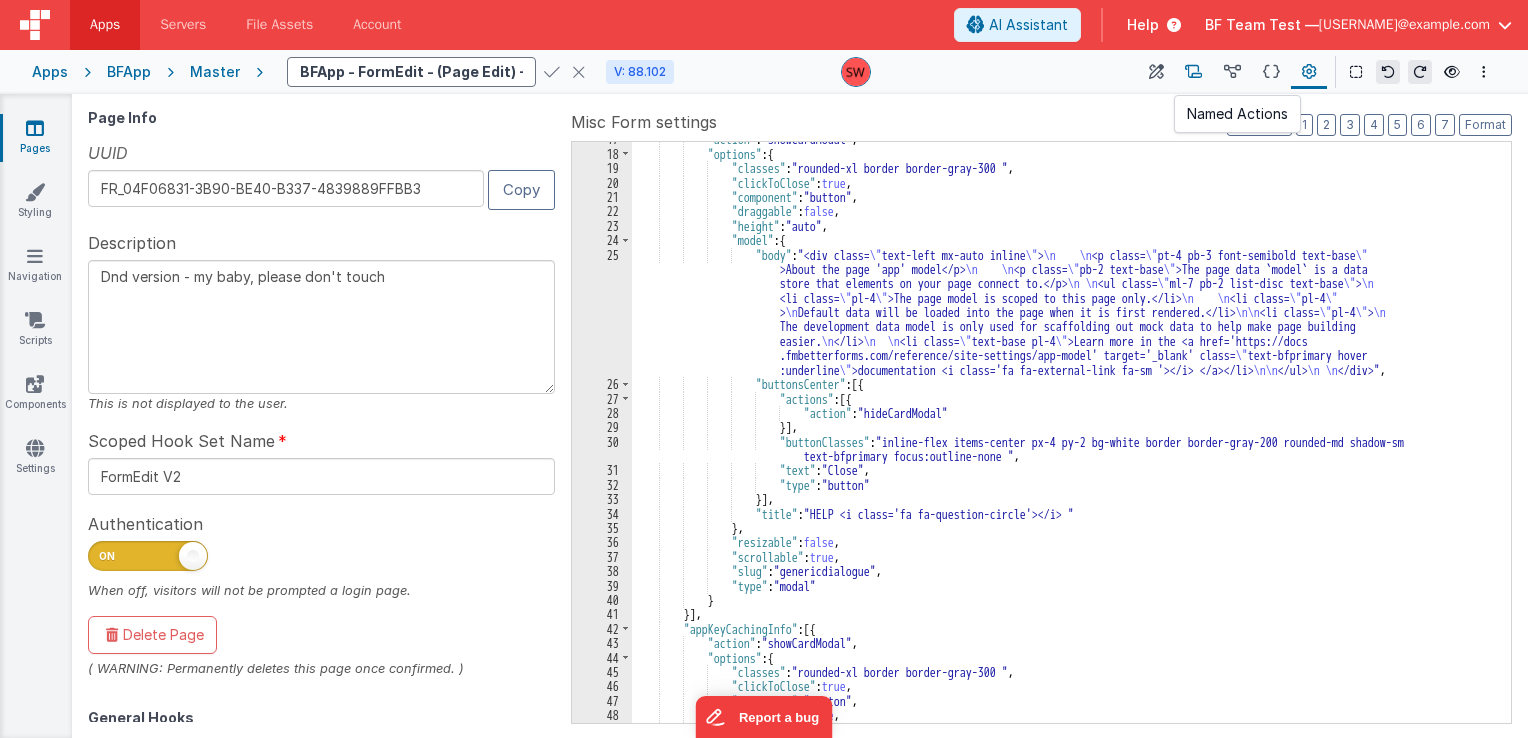 click at bounding box center [1193, 72] 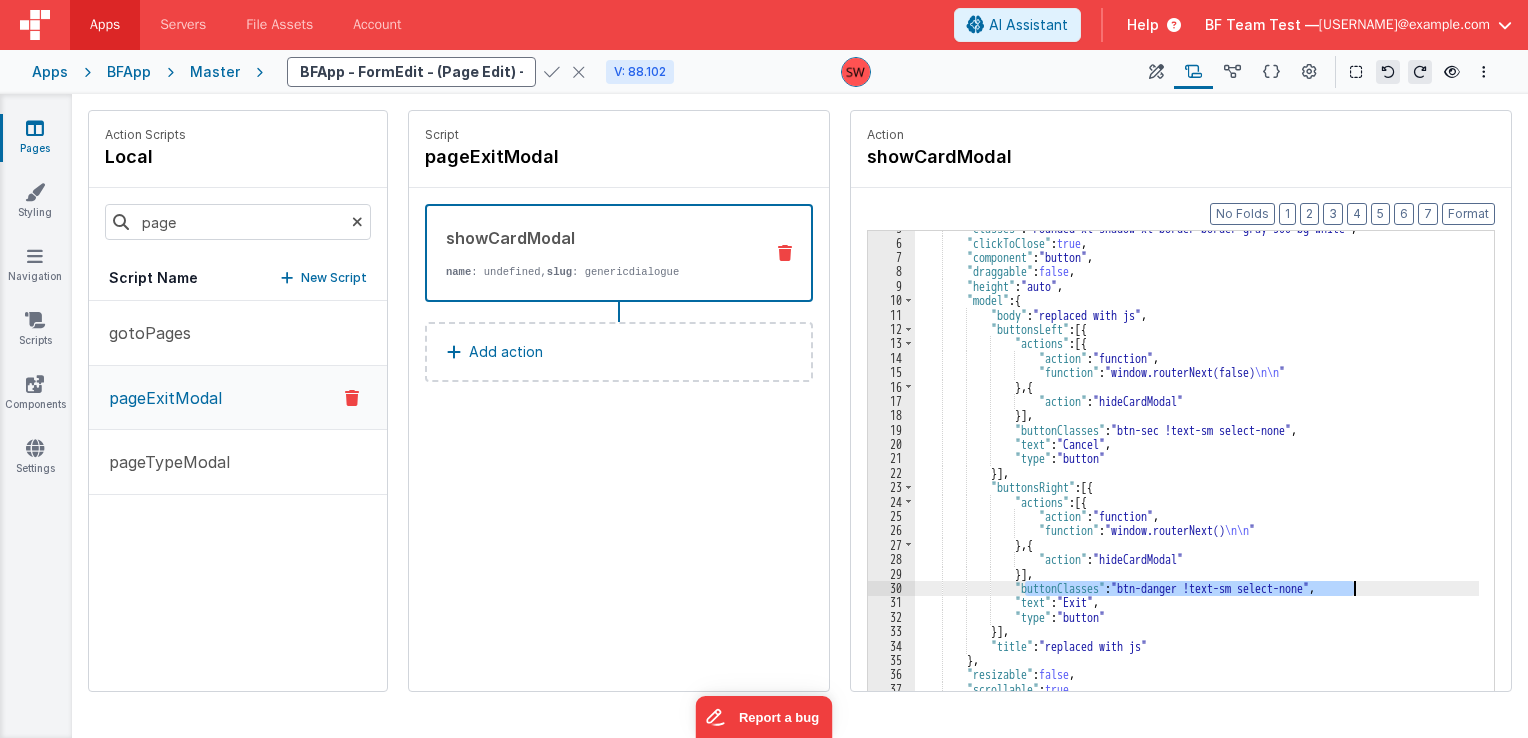 drag, startPoint x: 1023, startPoint y: 589, endPoint x: 1356, endPoint y: 584, distance: 333.03754 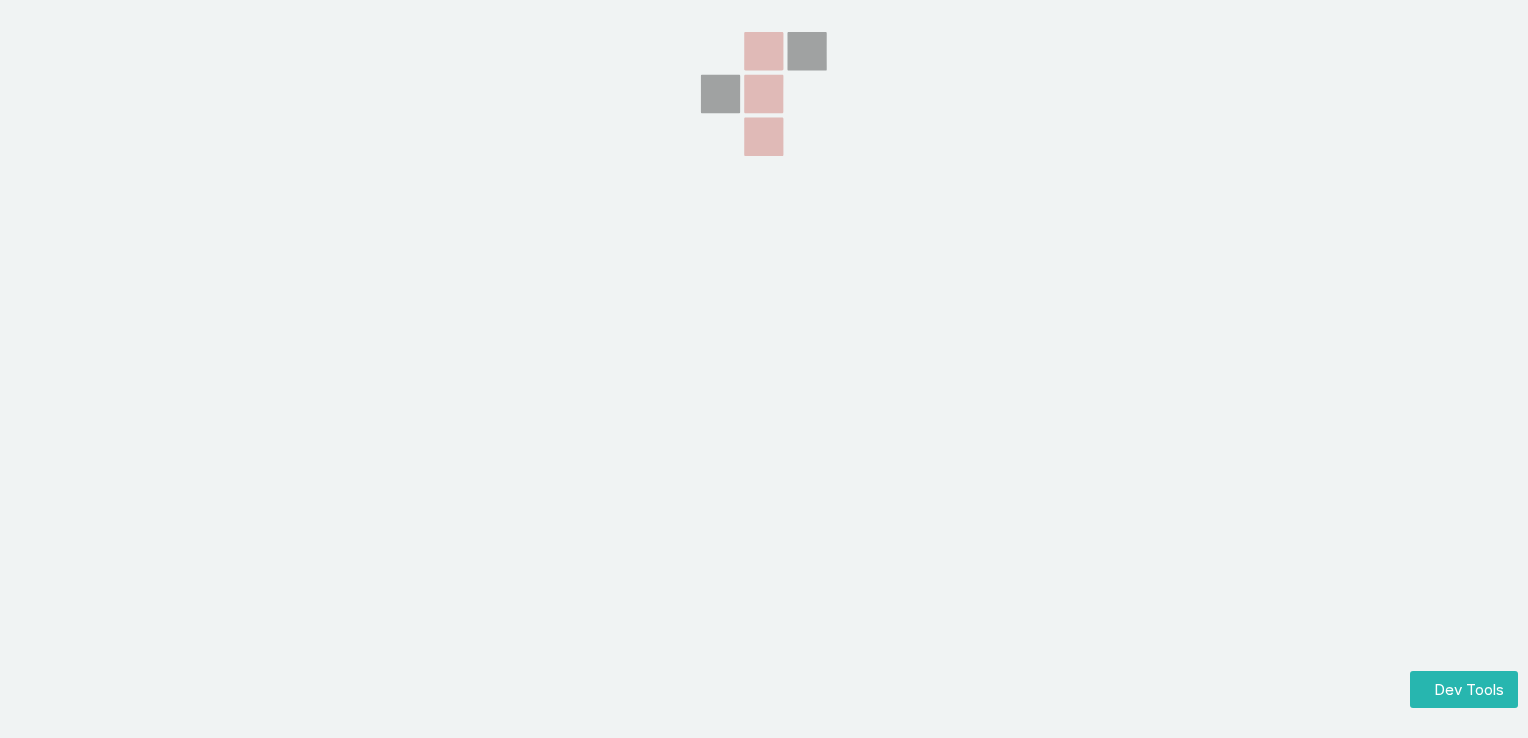 scroll, scrollTop: 0, scrollLeft: 0, axis: both 